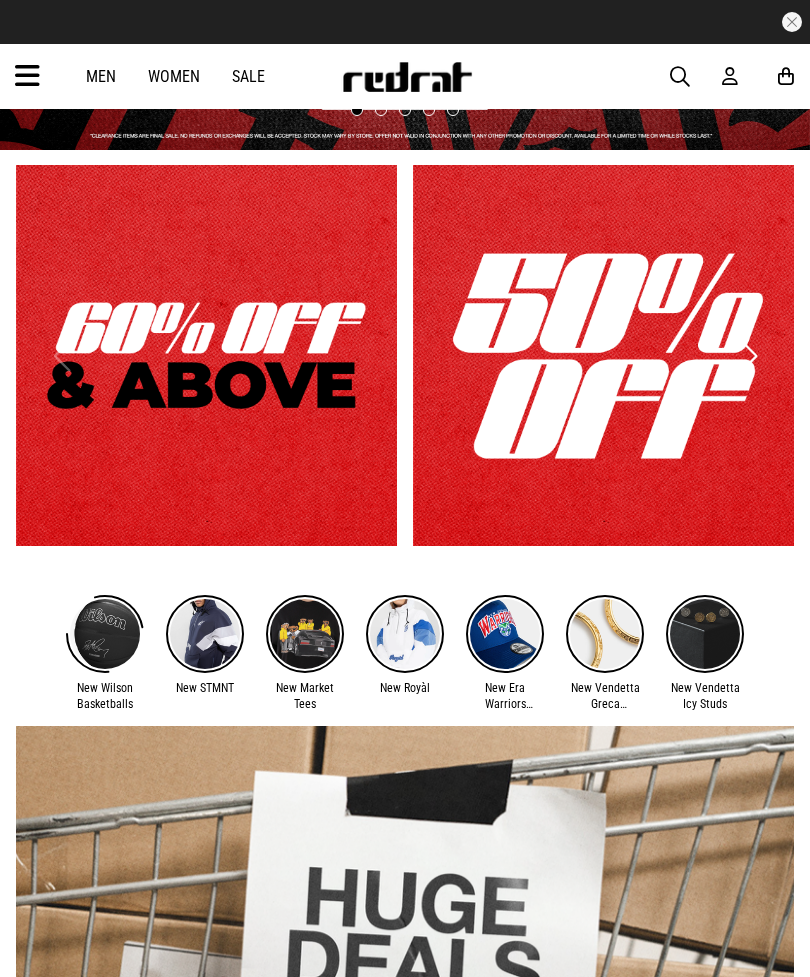 scroll, scrollTop: 0, scrollLeft: 0, axis: both 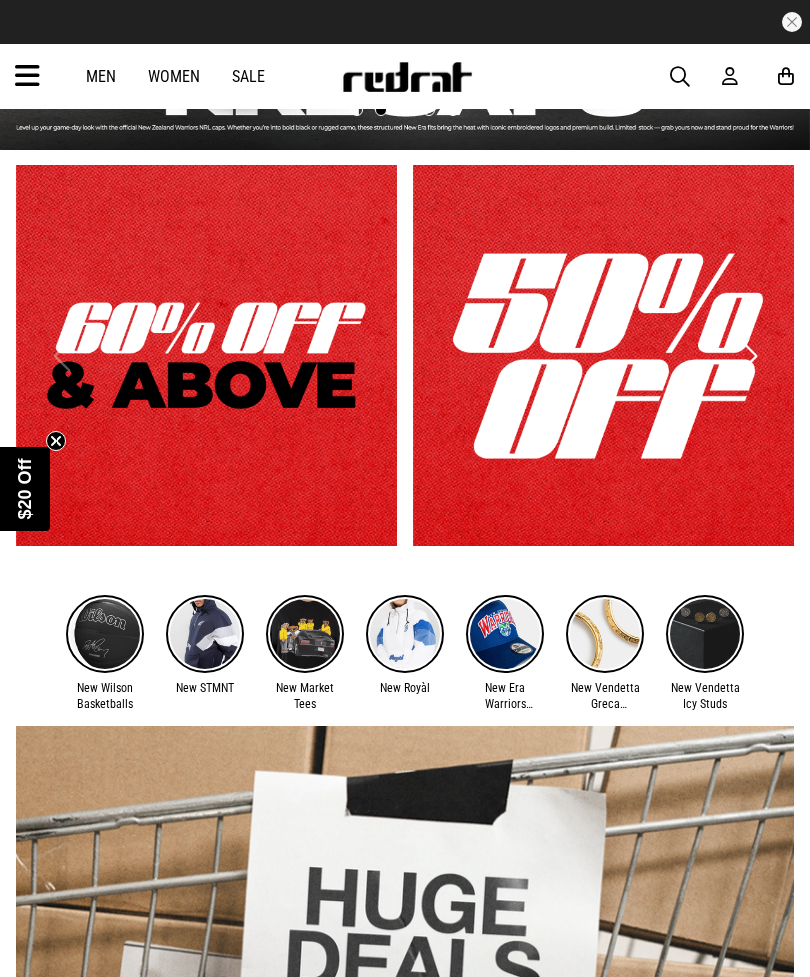 click at bounding box center [750, 77] 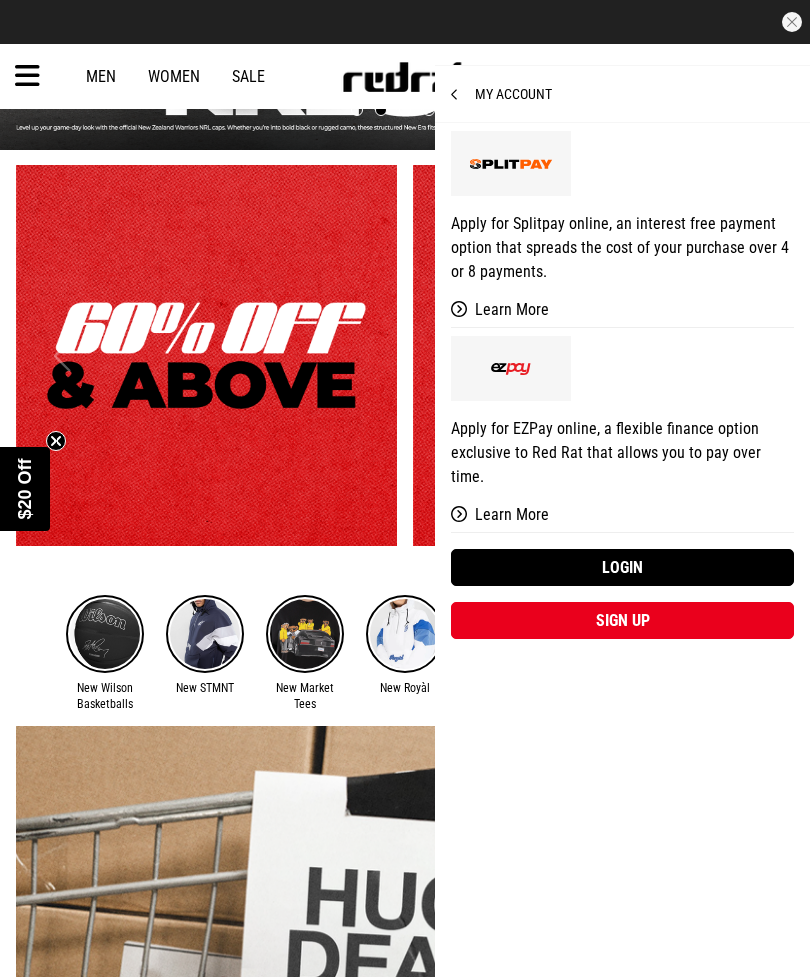 scroll, scrollTop: 0, scrollLeft: 0, axis: both 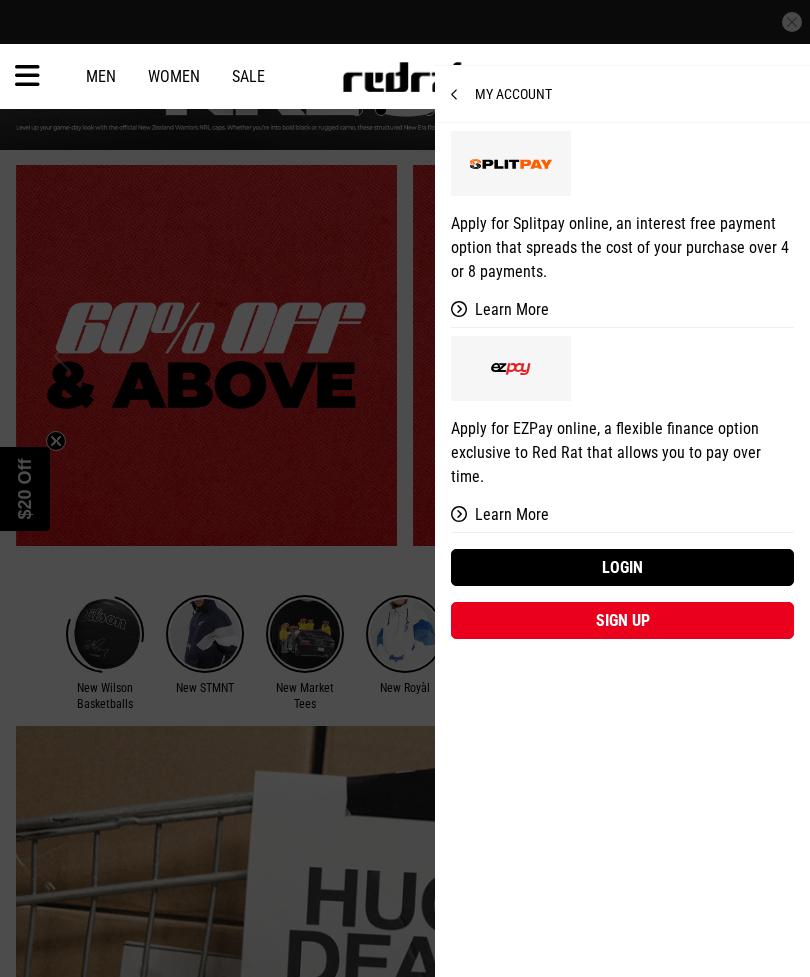 click on "Login" at bounding box center (622, 567) 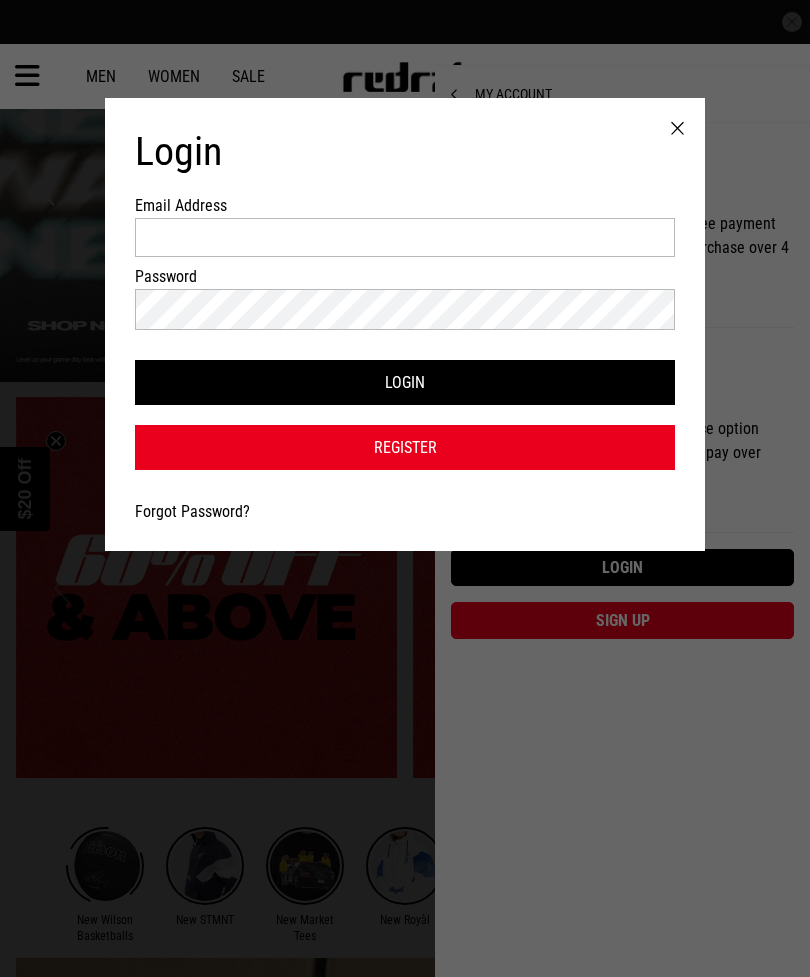 scroll, scrollTop: 0, scrollLeft: 0, axis: both 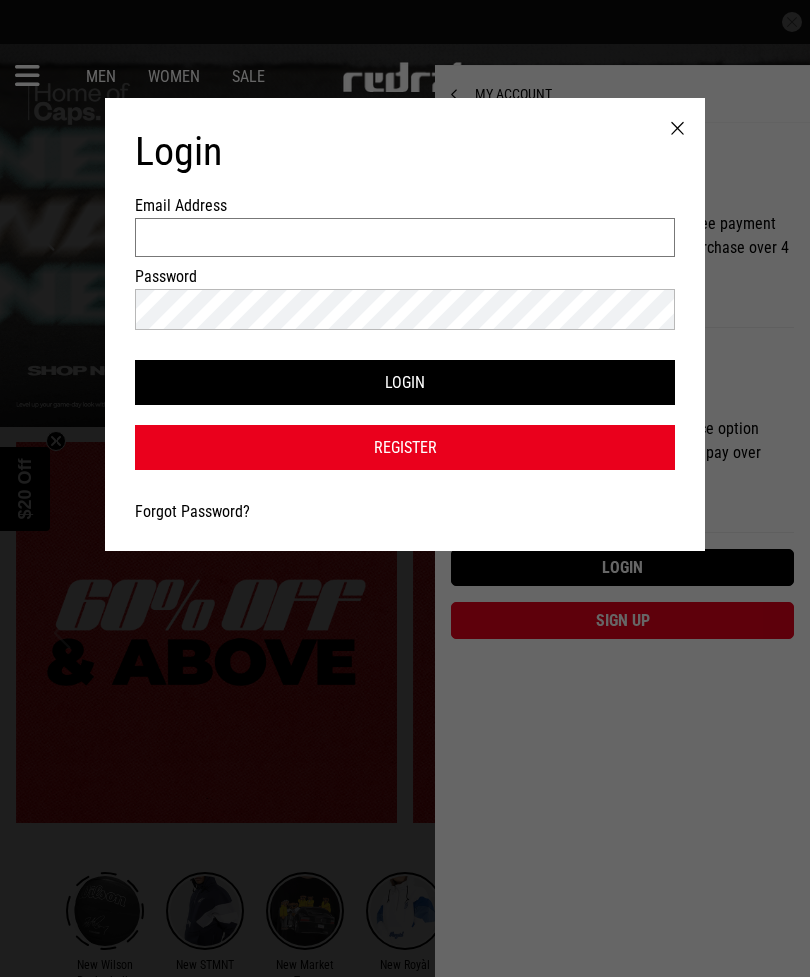 click on "Email Address" at bounding box center (405, 237) 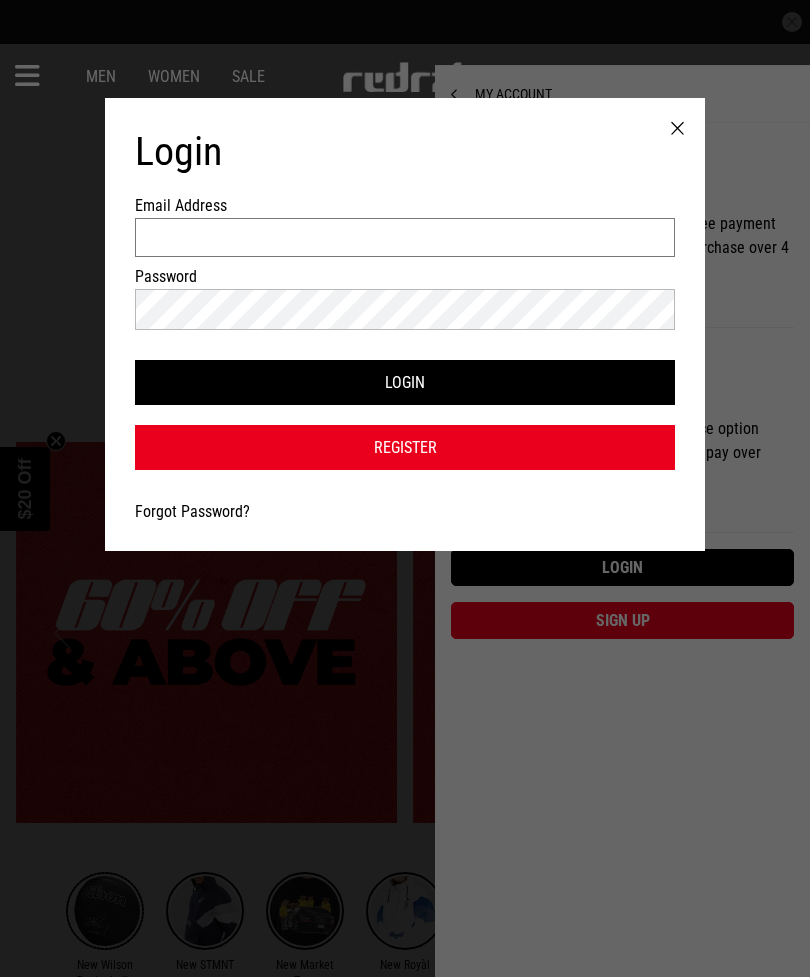 click on "Email Address" at bounding box center (405, 237) 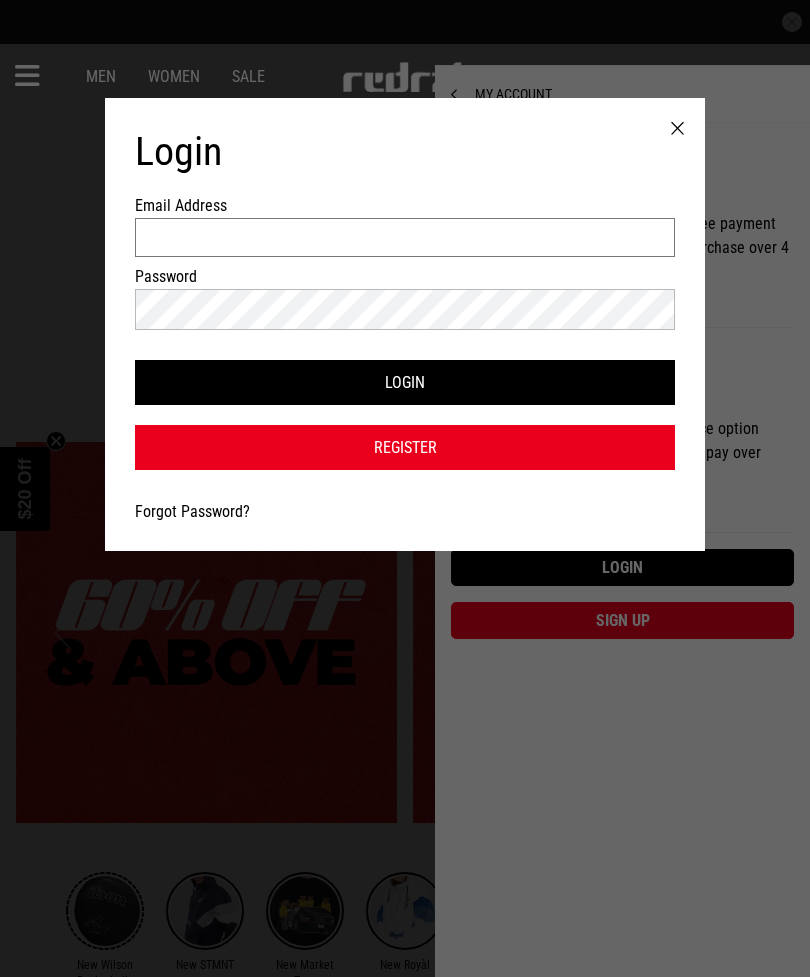 scroll, scrollTop: 2, scrollLeft: 0, axis: vertical 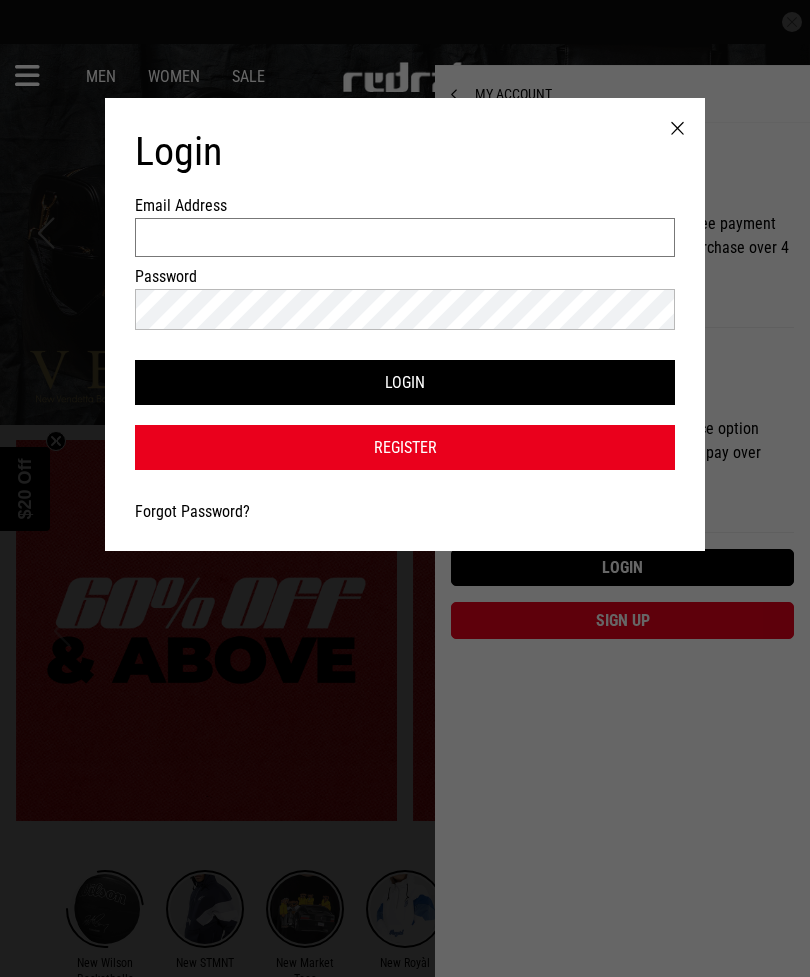 click on "Email Address" at bounding box center [405, 237] 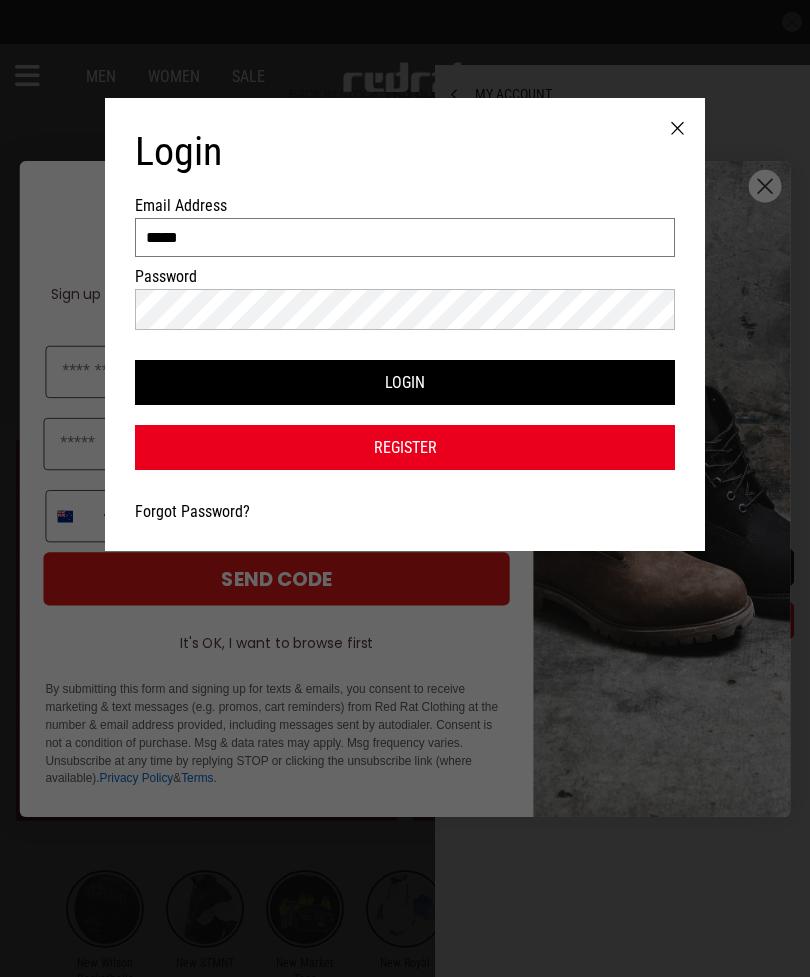 type on "*****" 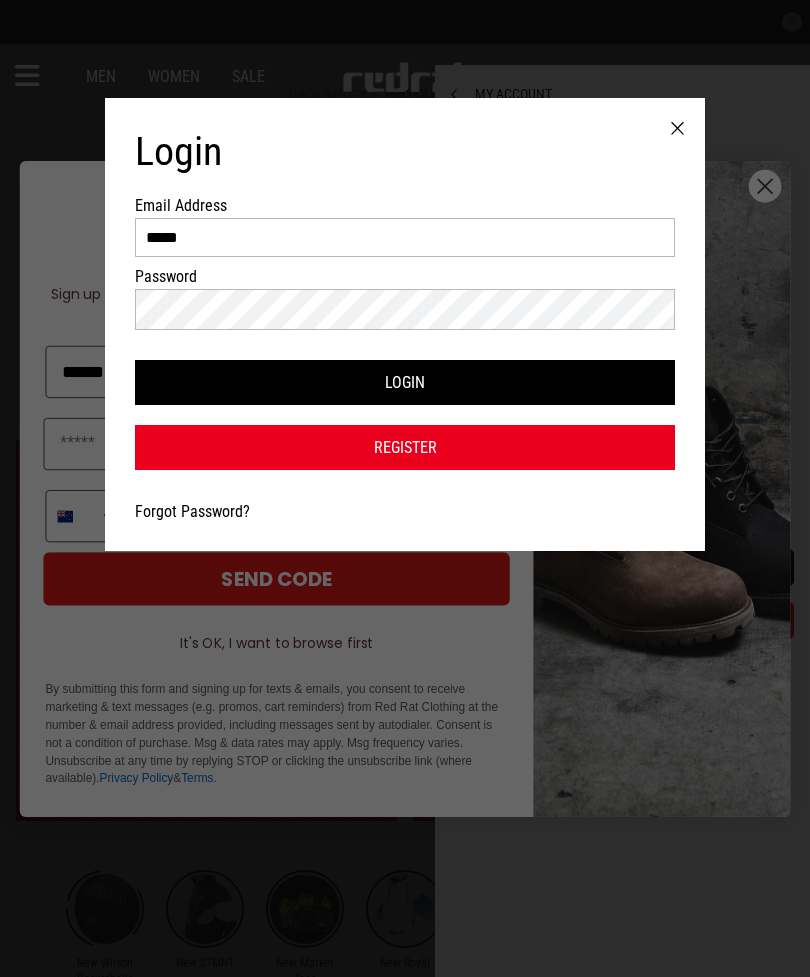 type on "*******" 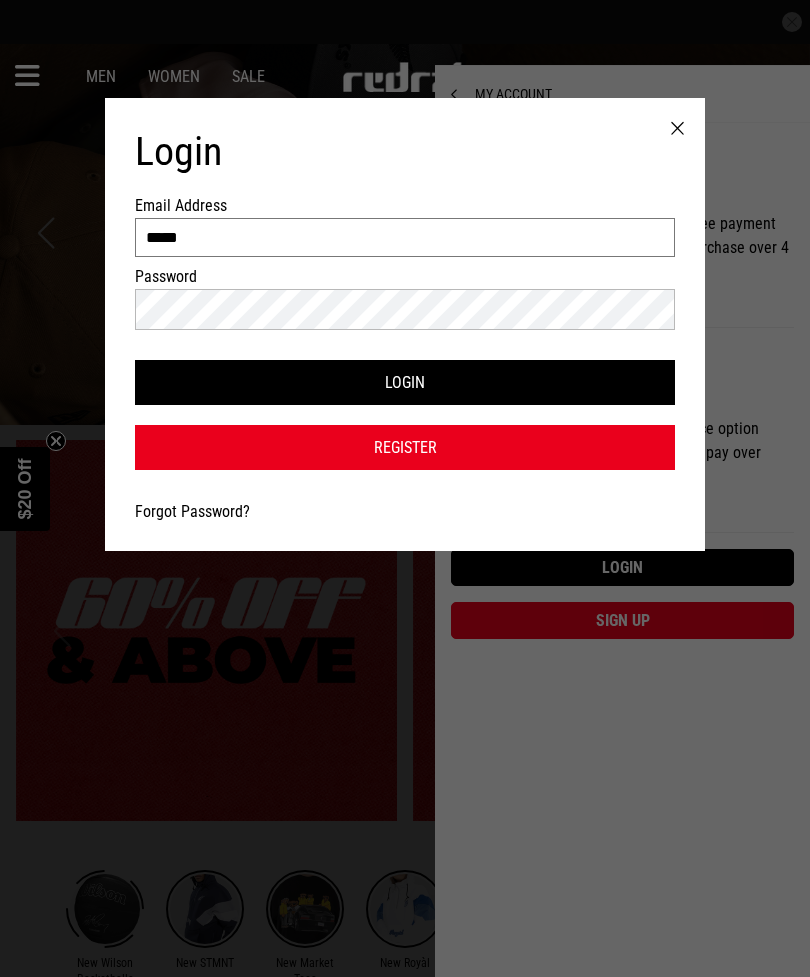 click on "*****" at bounding box center [405, 237] 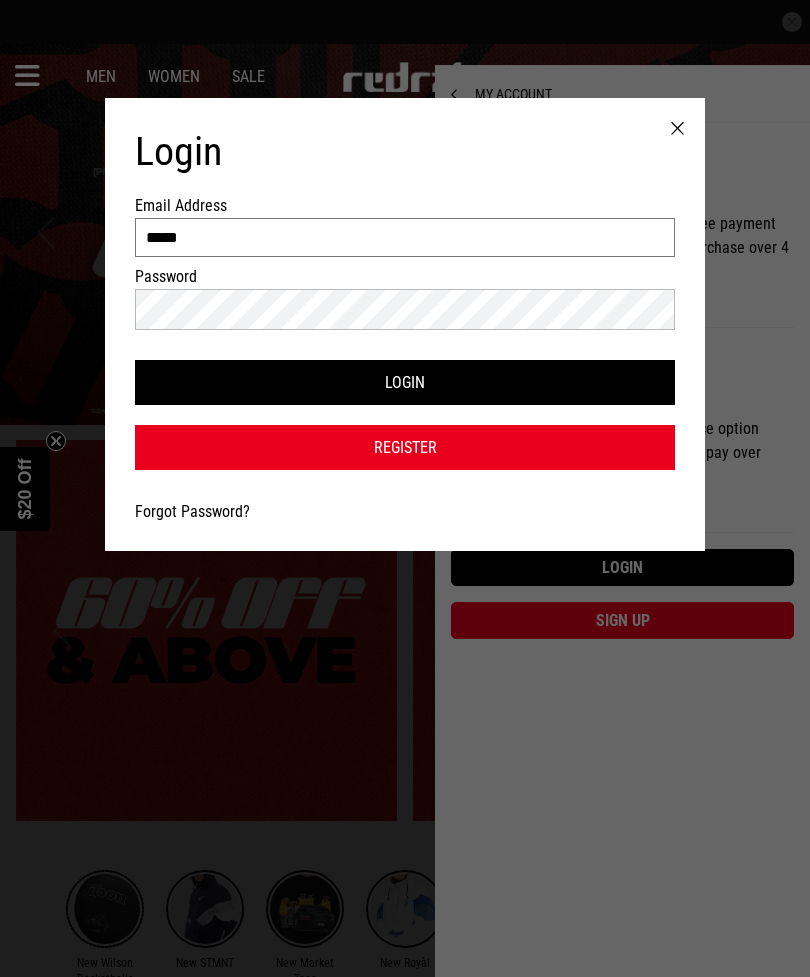 type on "**********" 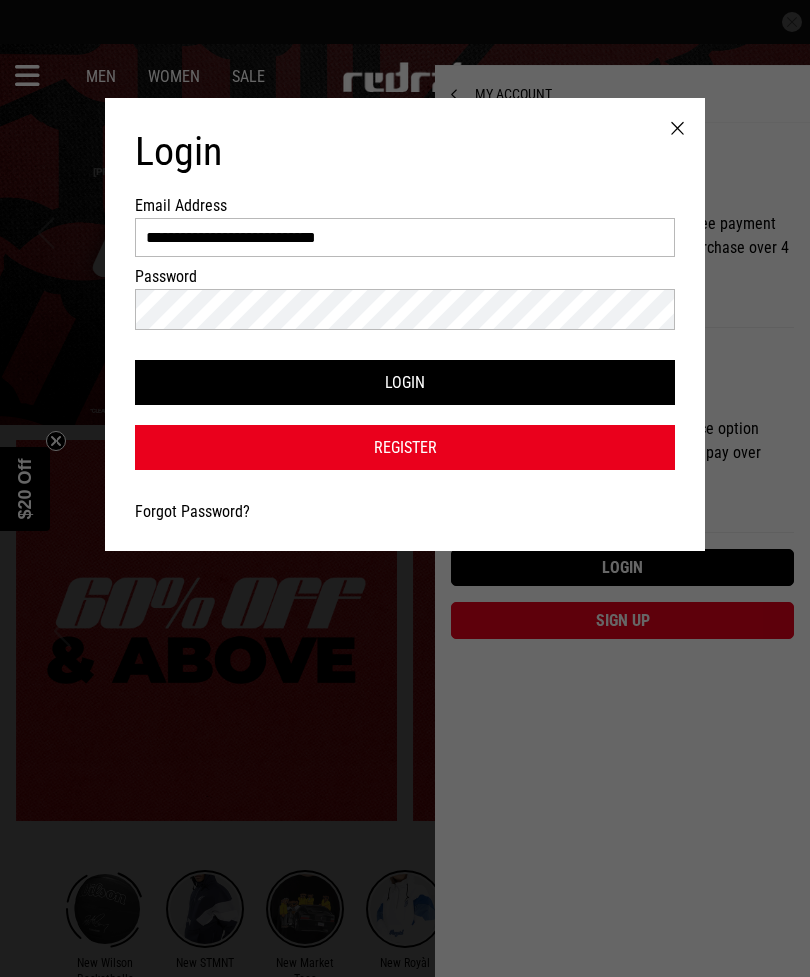 click on "Login
Register" at bounding box center [405, 405] 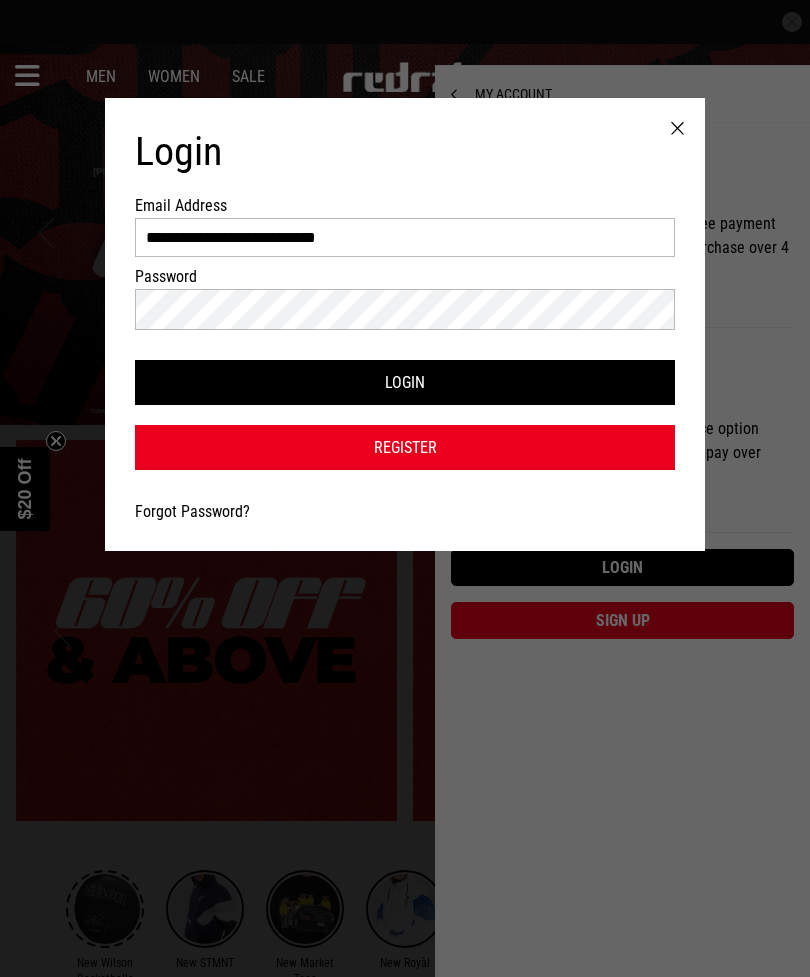 click on "Login" at bounding box center (405, 382) 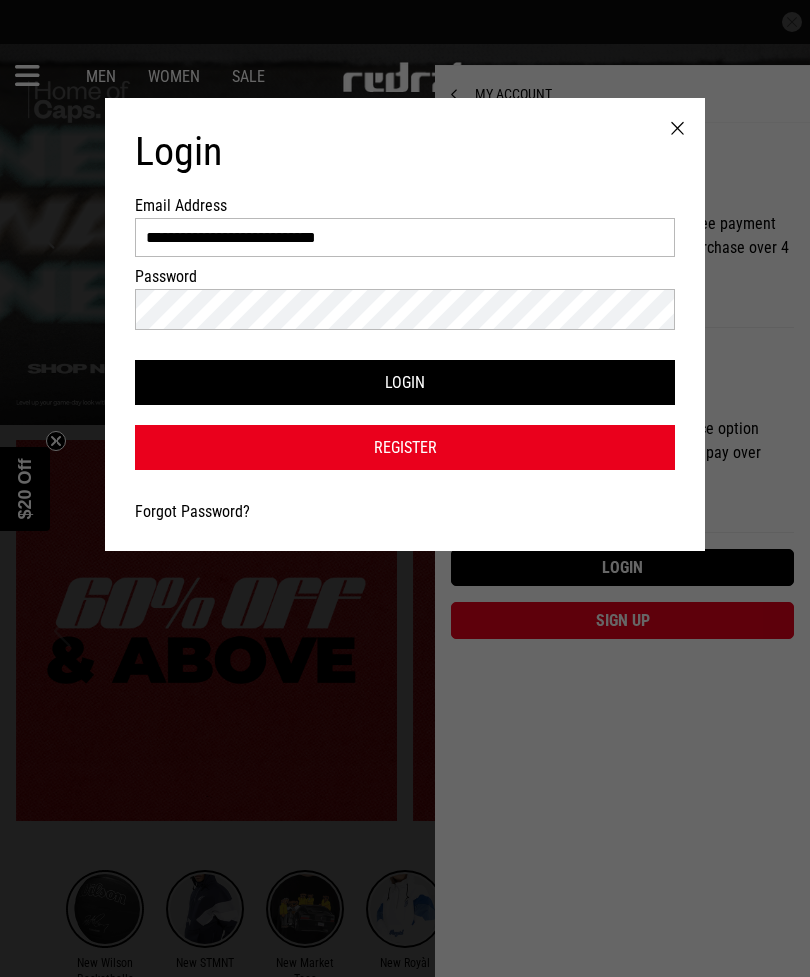 click on "Login" at bounding box center [405, 382] 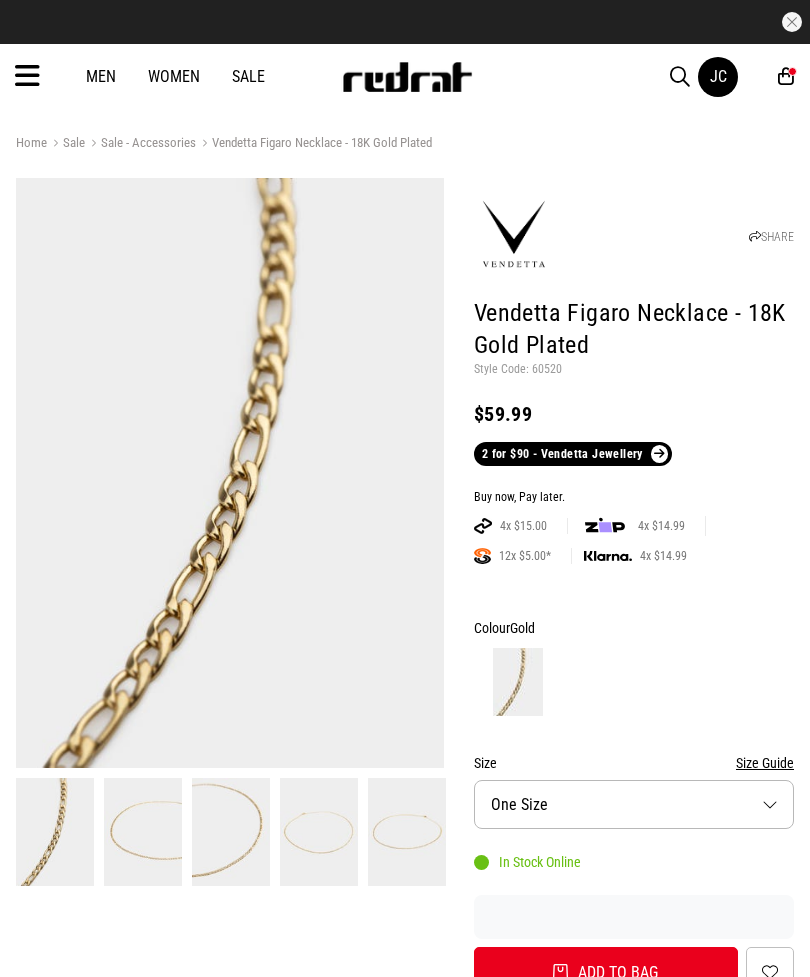 scroll, scrollTop: 0, scrollLeft: 0, axis: both 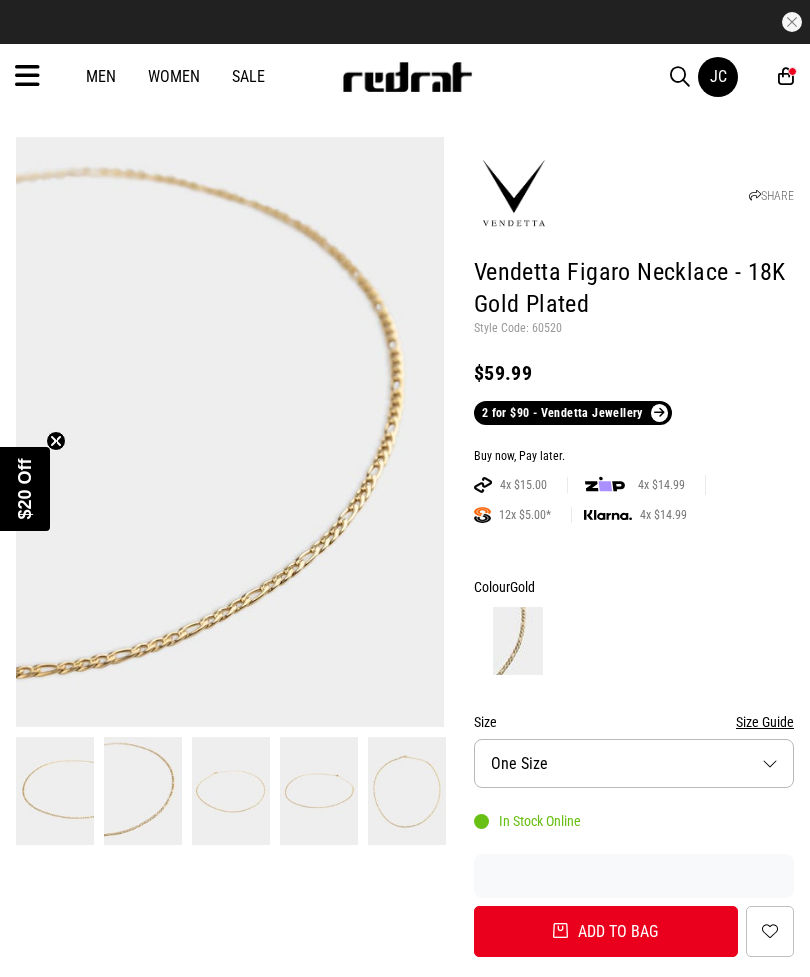 click at bounding box center (230, 432) 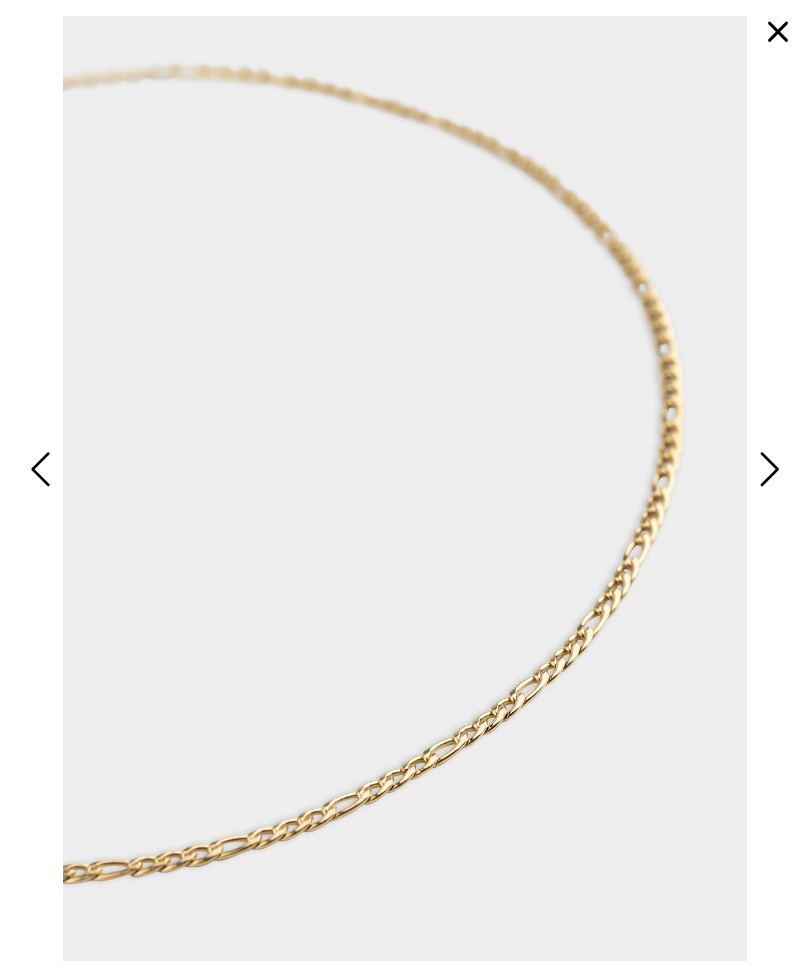 scroll, scrollTop: 75, scrollLeft: 0, axis: vertical 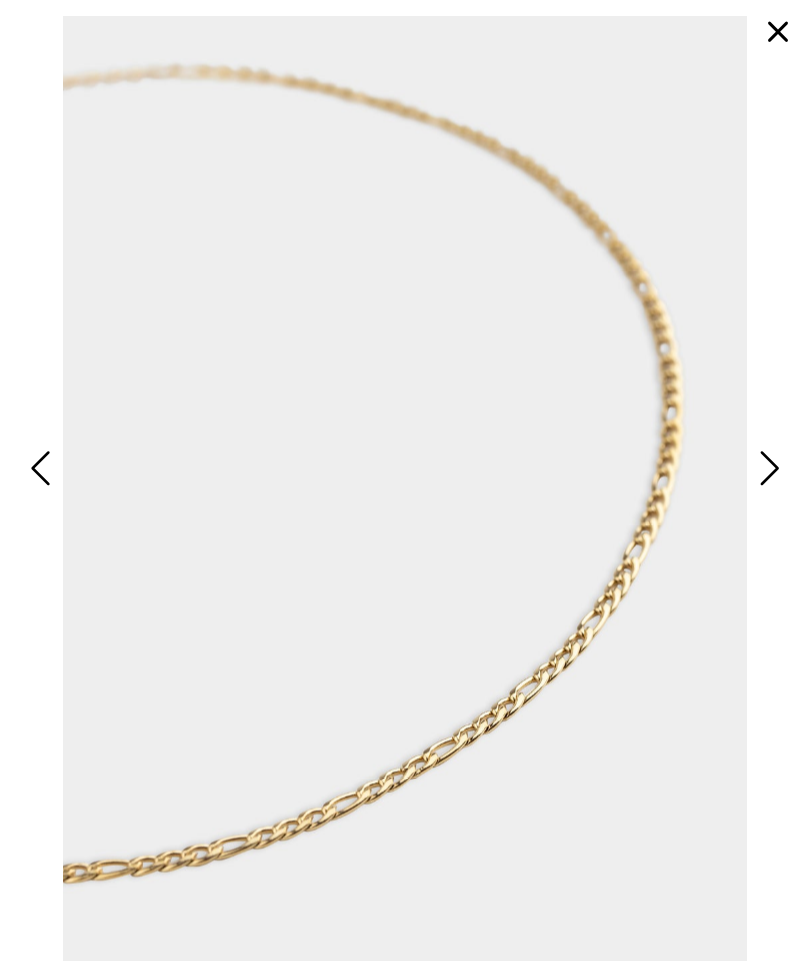 click at bounding box center [767, 469] 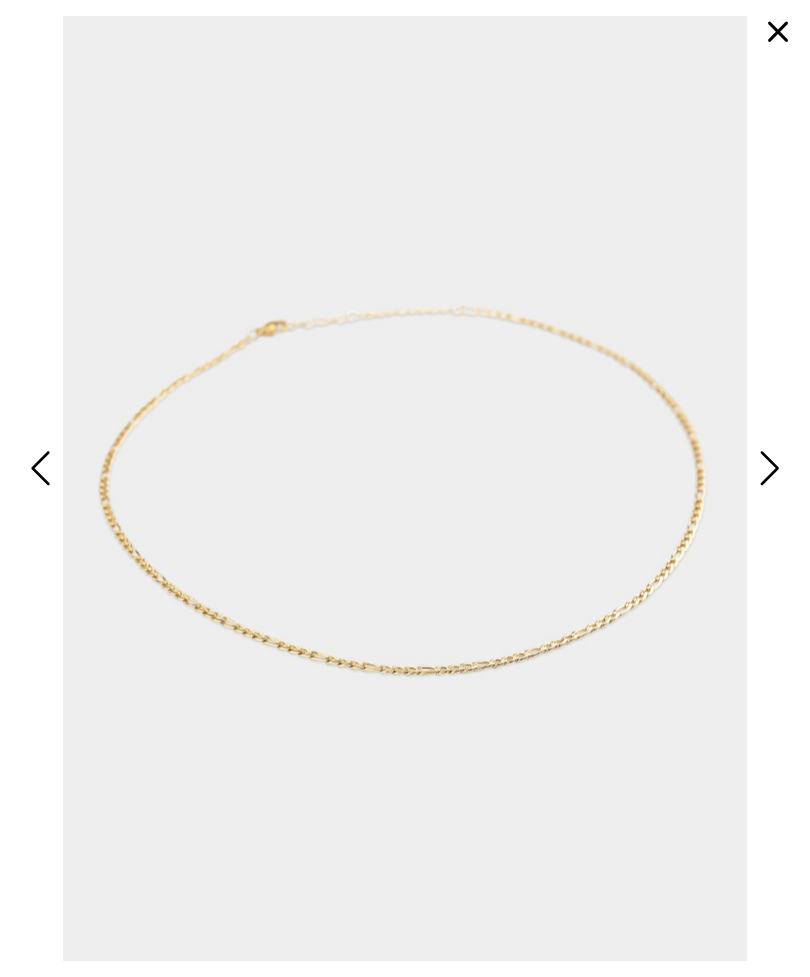 scroll, scrollTop: 76, scrollLeft: 0, axis: vertical 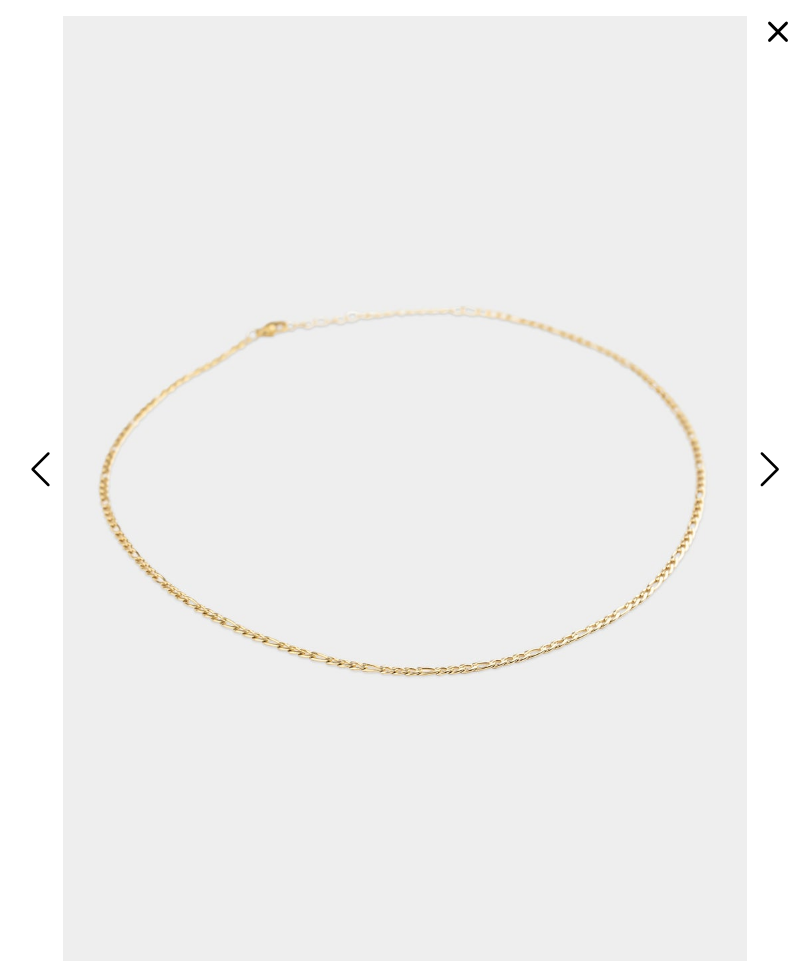 click at bounding box center (778, 32) 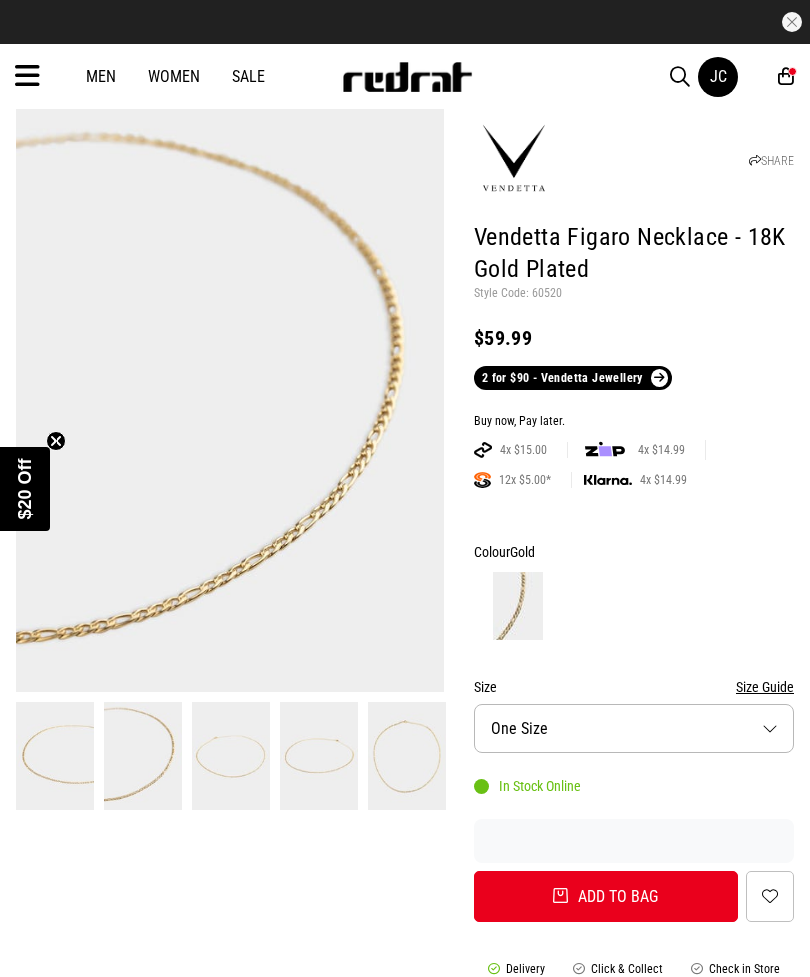click on "7" at bounding box center (792, 71) 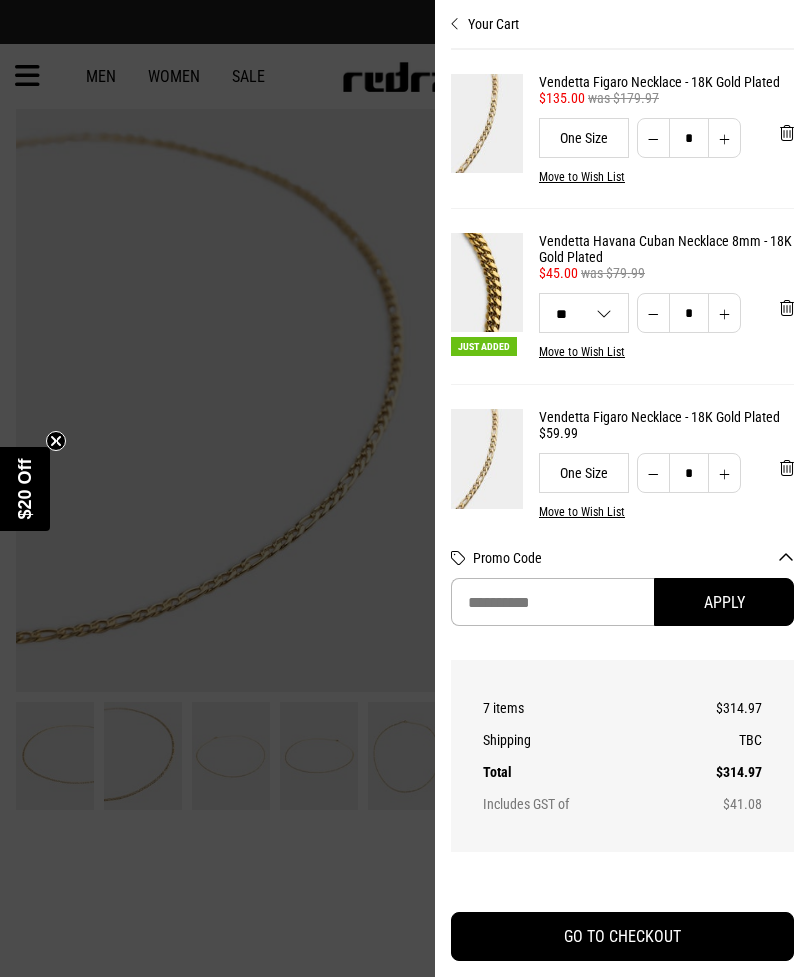 click at bounding box center [487, 282] 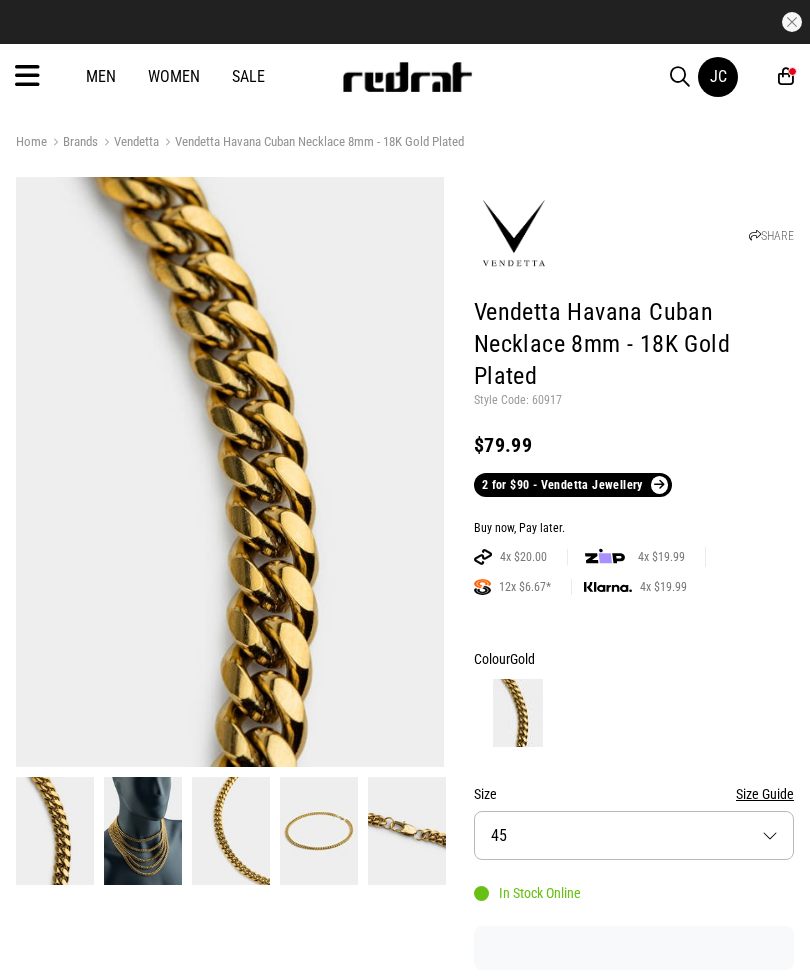 scroll, scrollTop: 0, scrollLeft: 0, axis: both 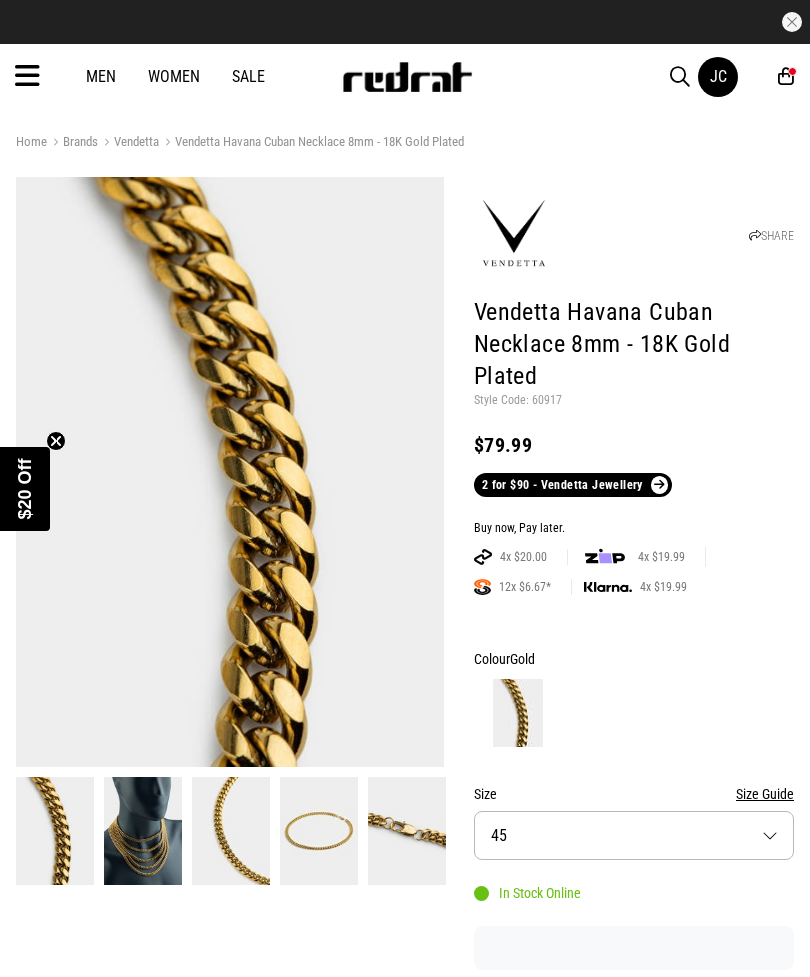 click at bounding box center (230, 472) 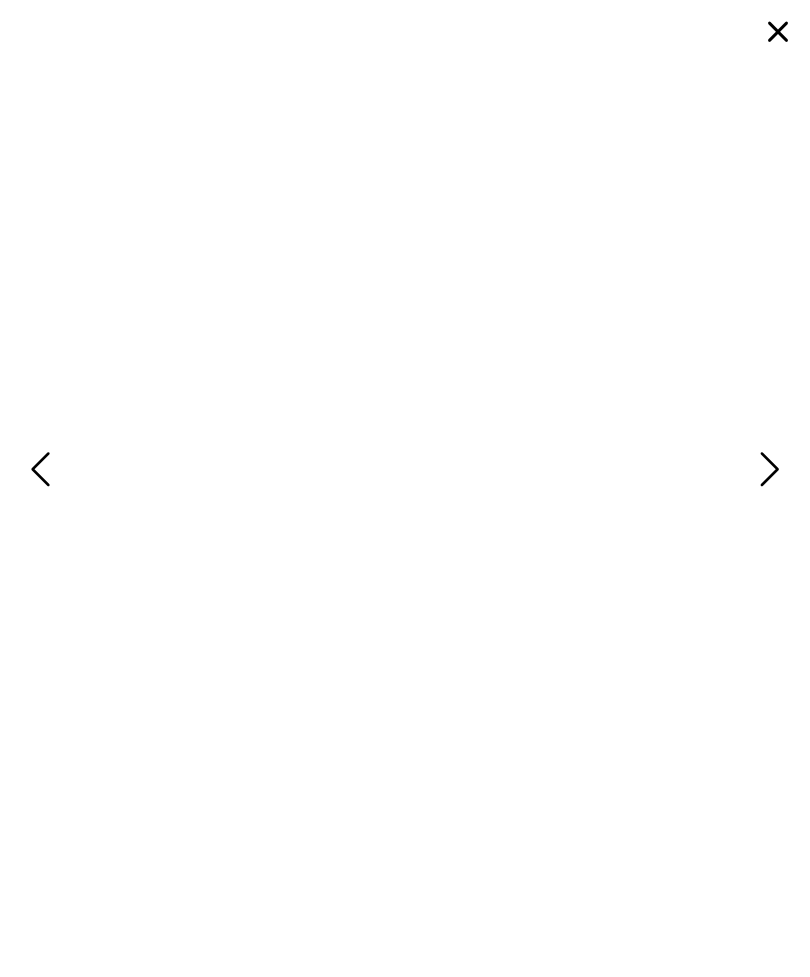 scroll, scrollTop: 0, scrollLeft: 0, axis: both 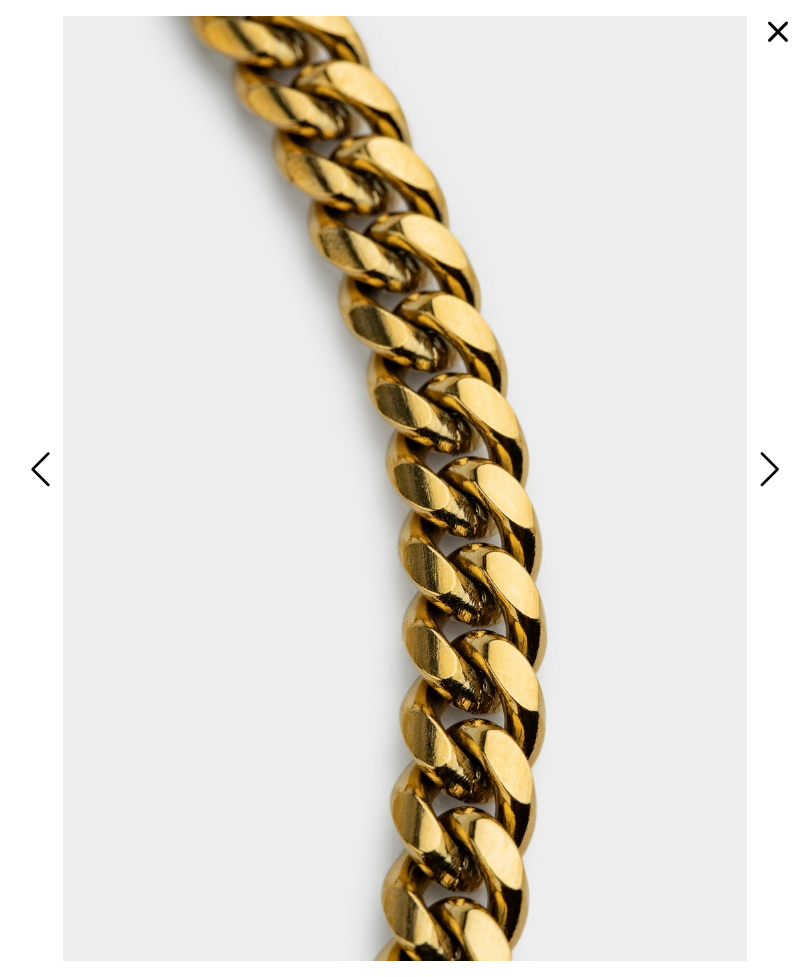 click at bounding box center (767, 469) 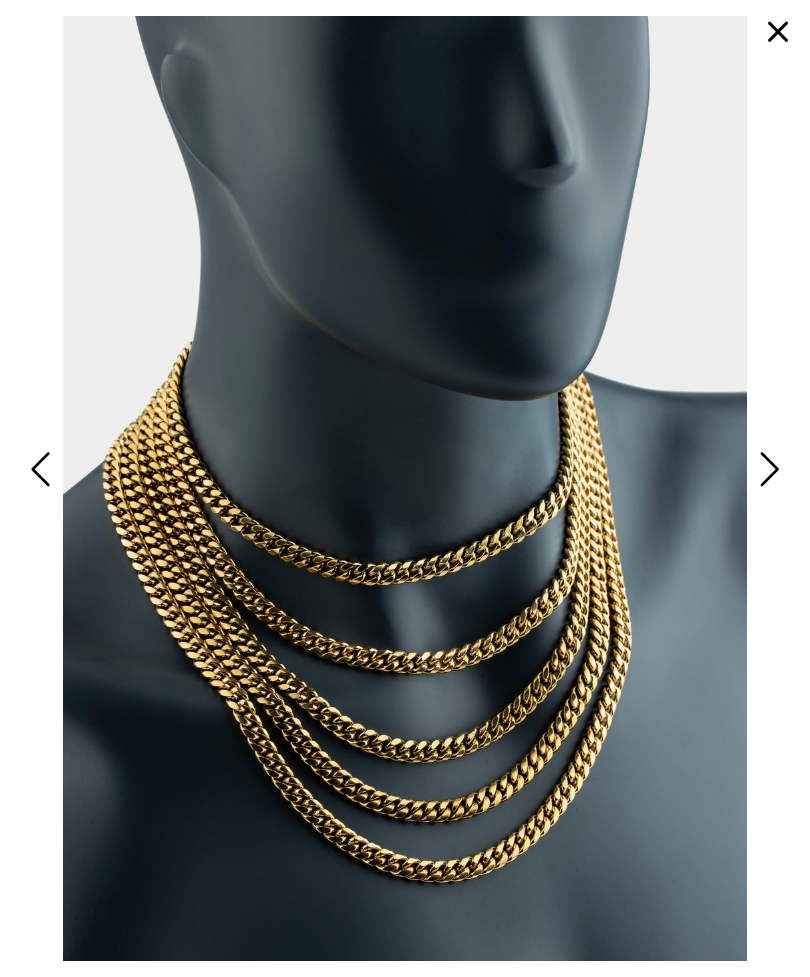 click at bounding box center [778, 32] 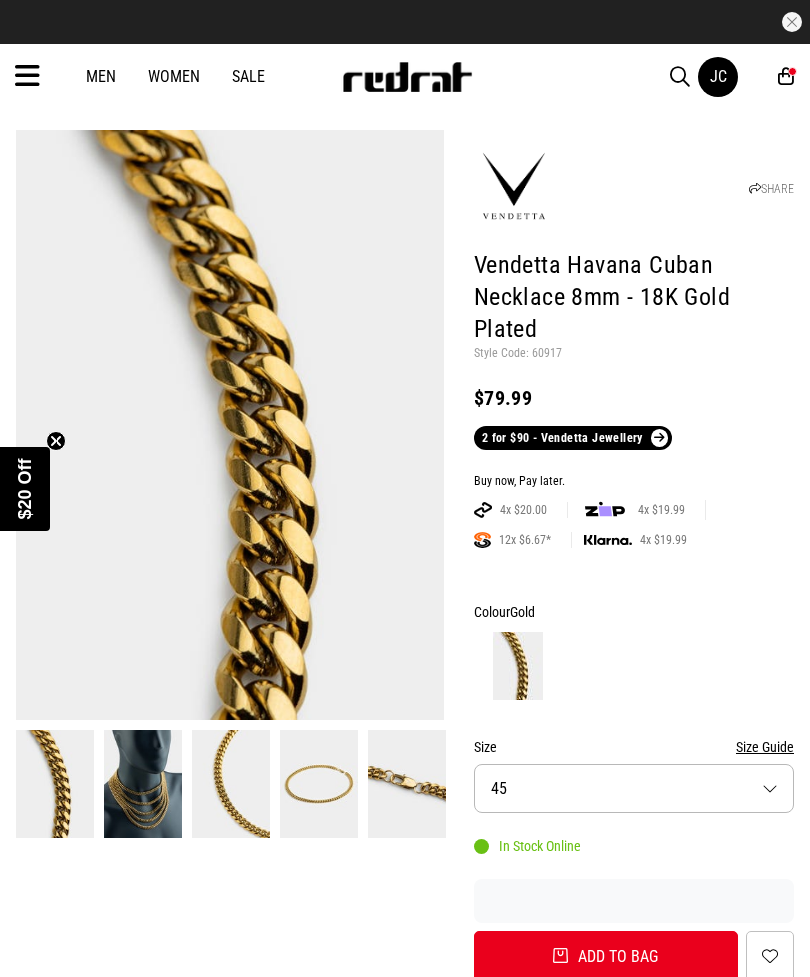 scroll, scrollTop: 0, scrollLeft: 0, axis: both 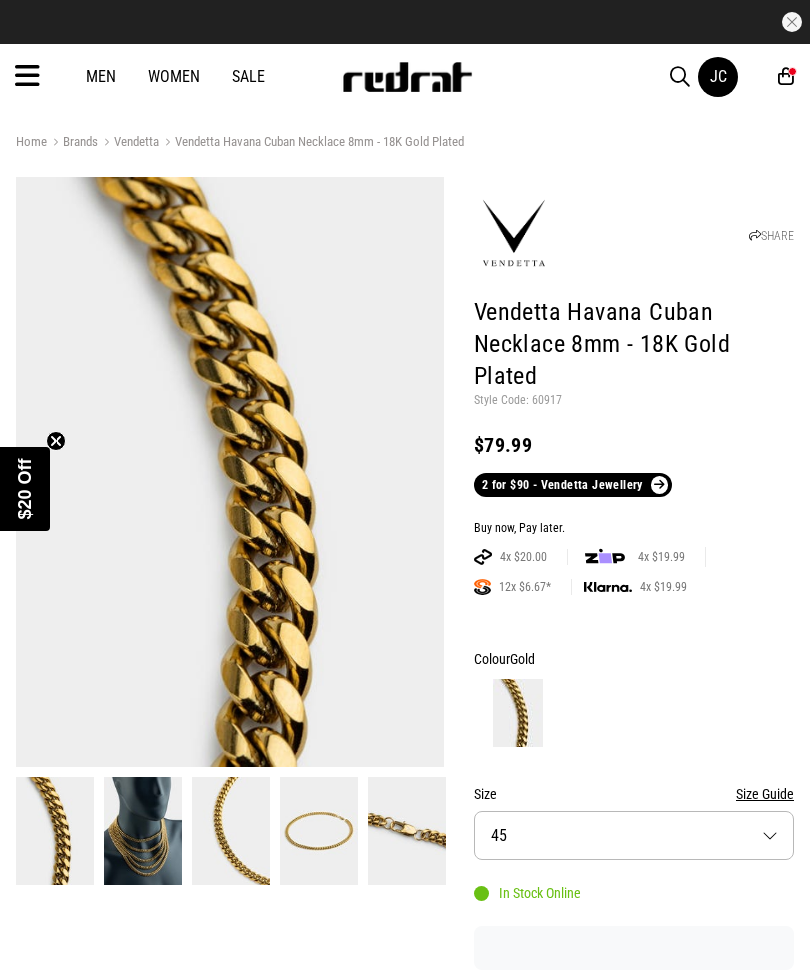 click at bounding box center (786, 76) 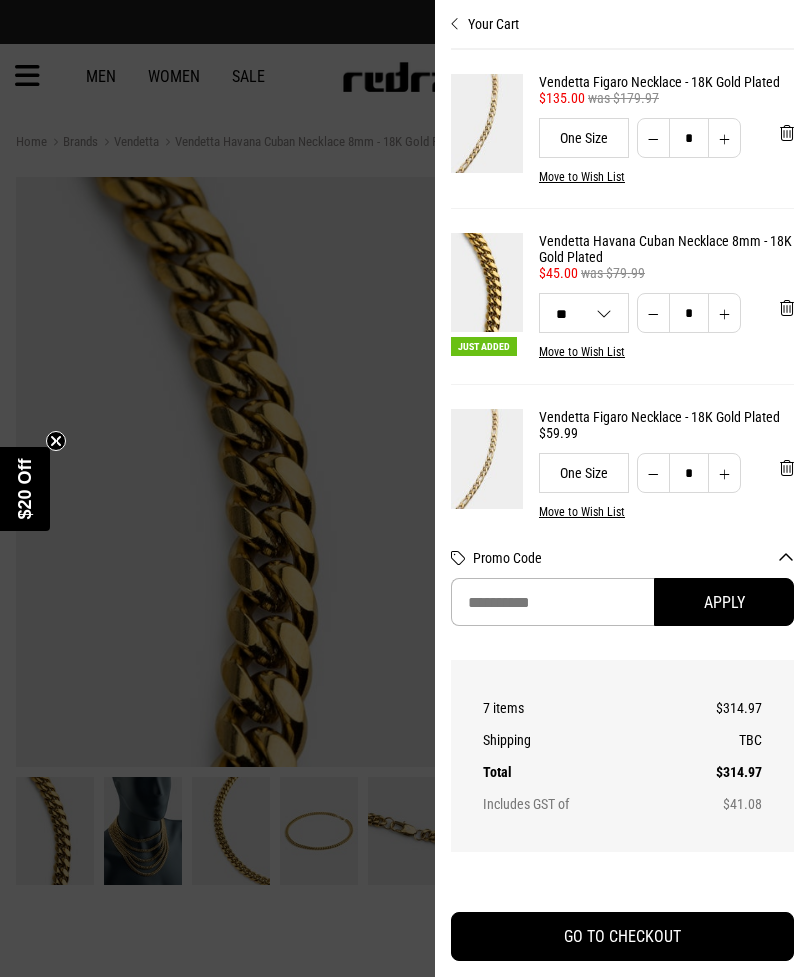 click at bounding box center [724, 313] 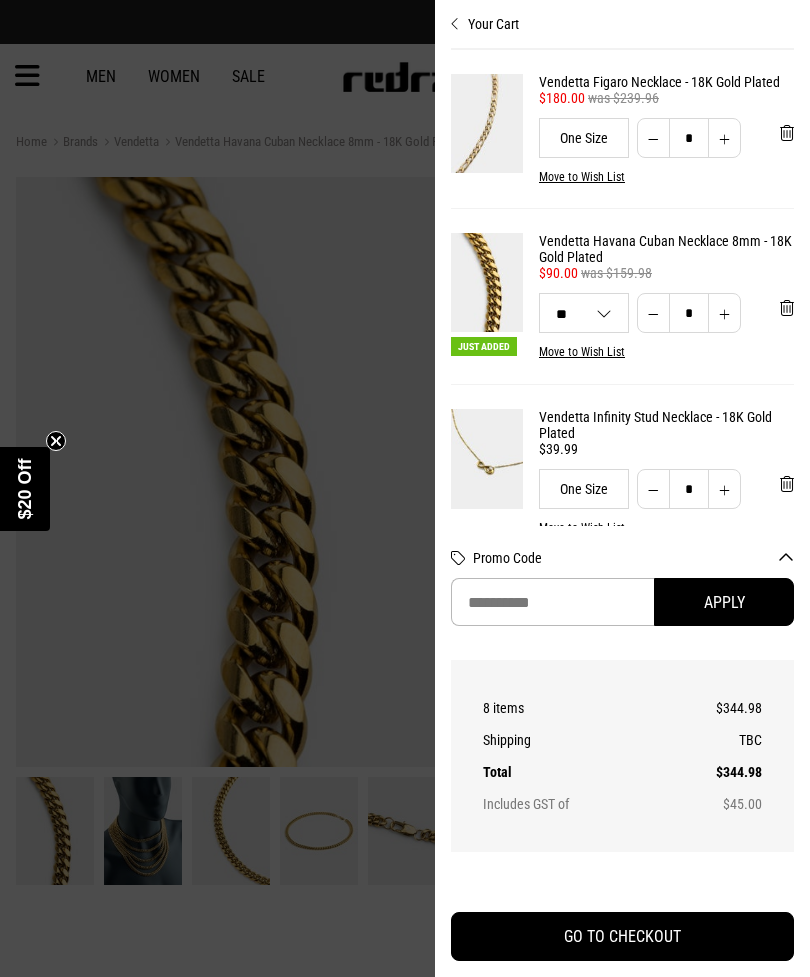 click at bounding box center [653, 138] 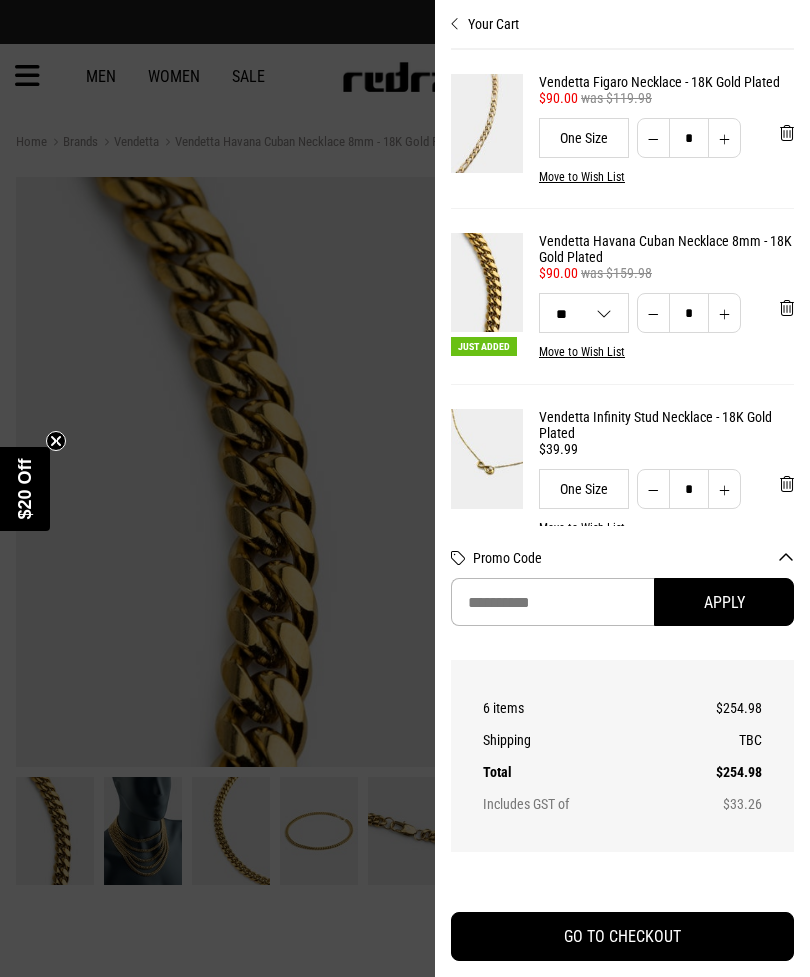 click at bounding box center (653, 138) 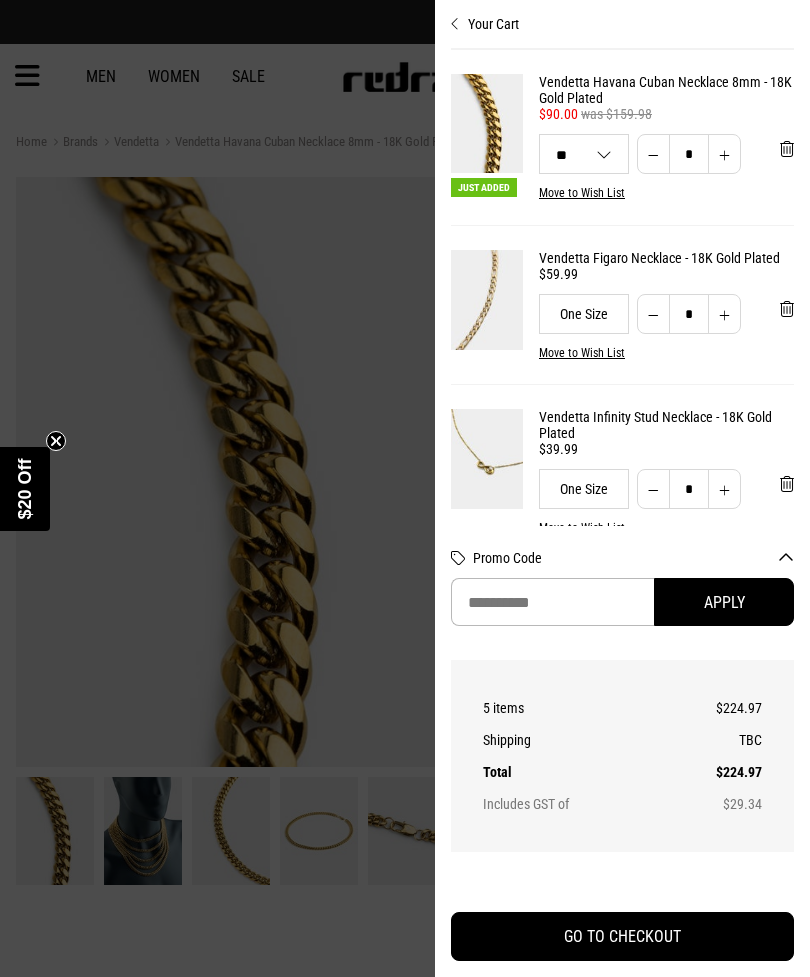 click at bounding box center (787, 149) 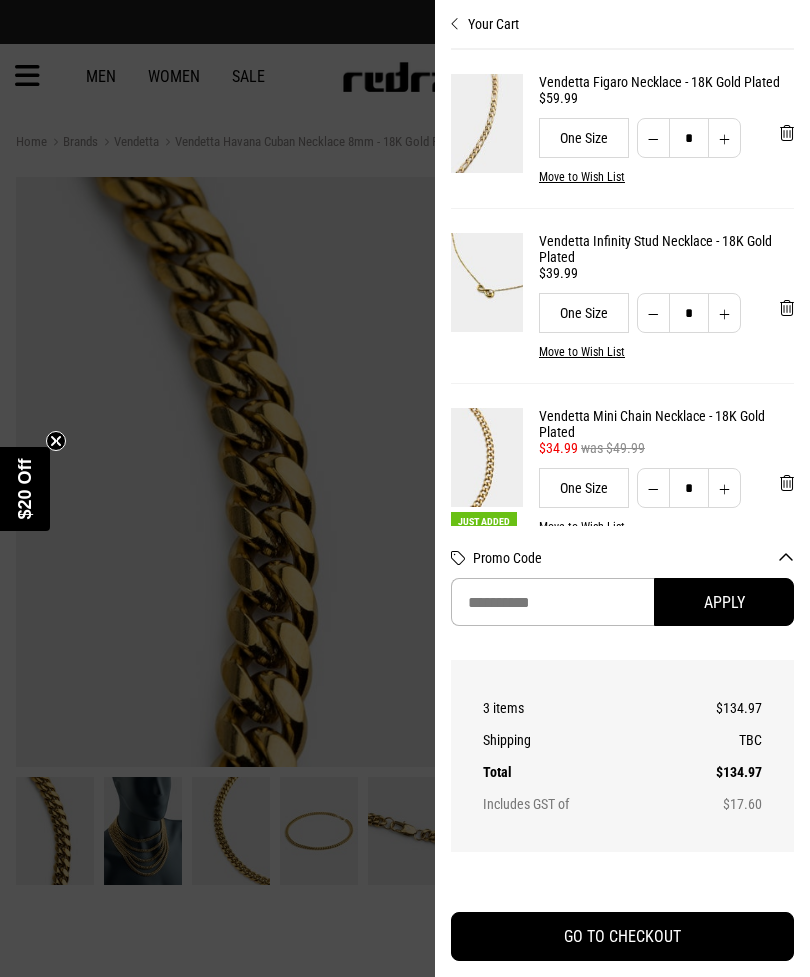 click at bounding box center [487, 123] 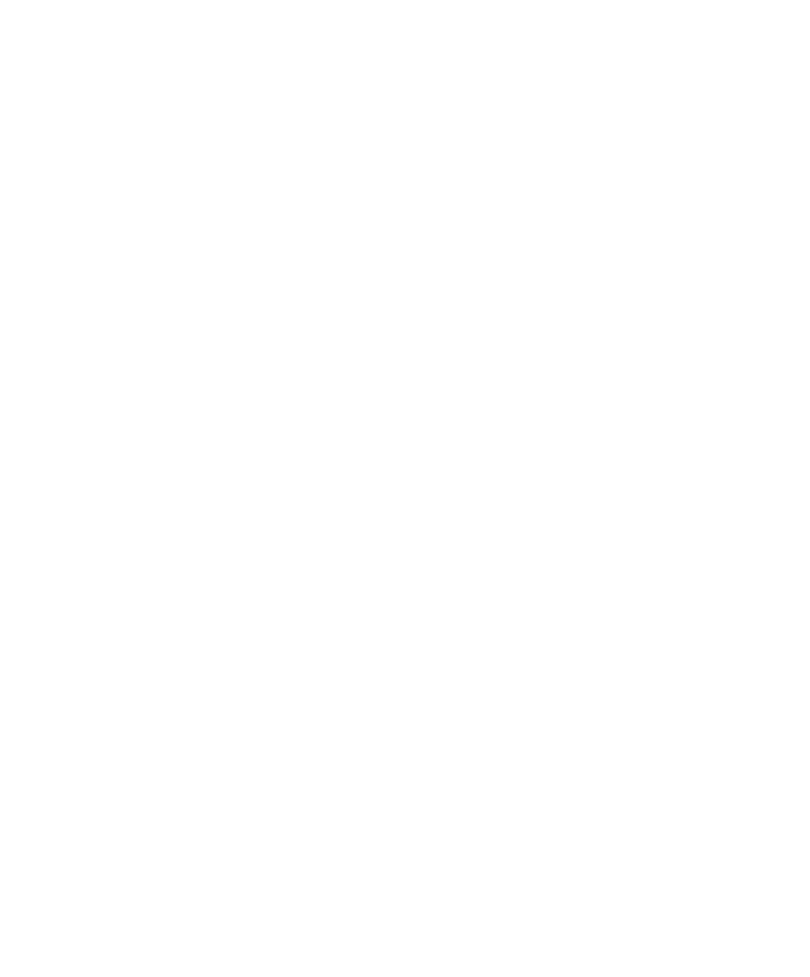 scroll, scrollTop: 0, scrollLeft: 0, axis: both 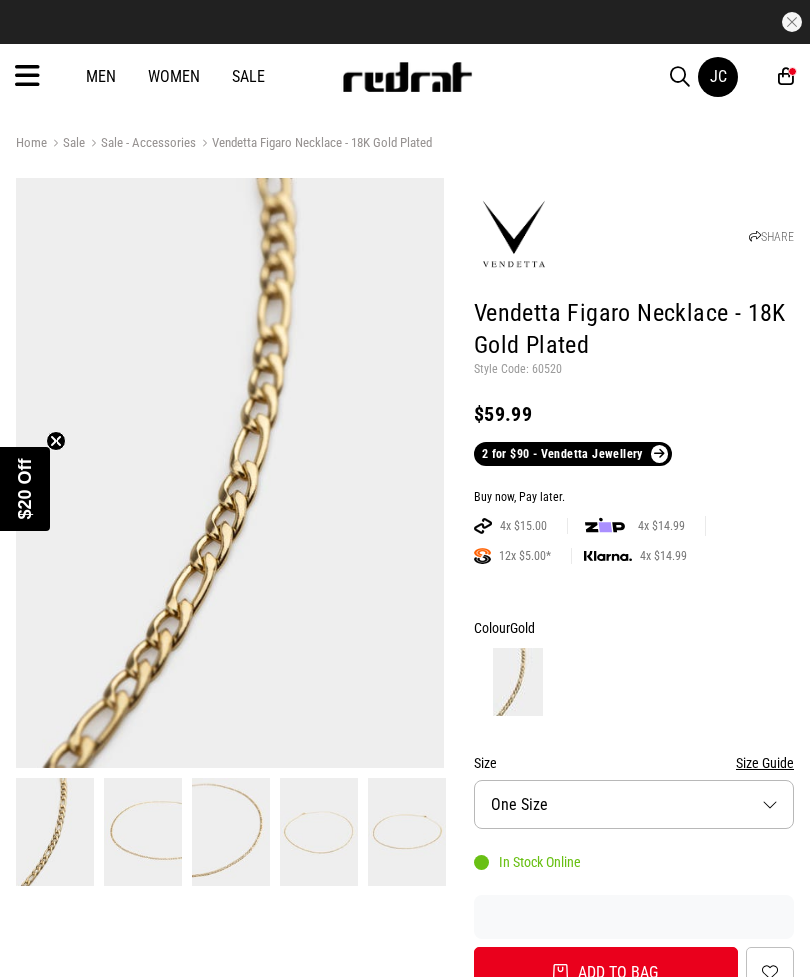 click on "3" at bounding box center [792, 71] 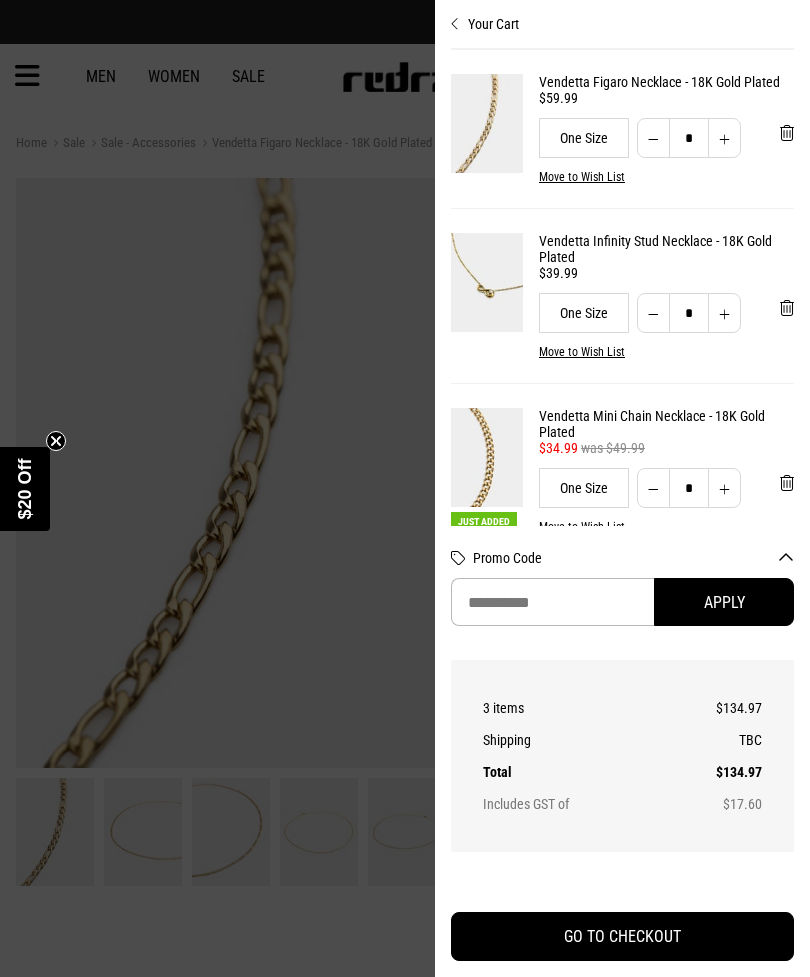 click at bounding box center [787, 133] 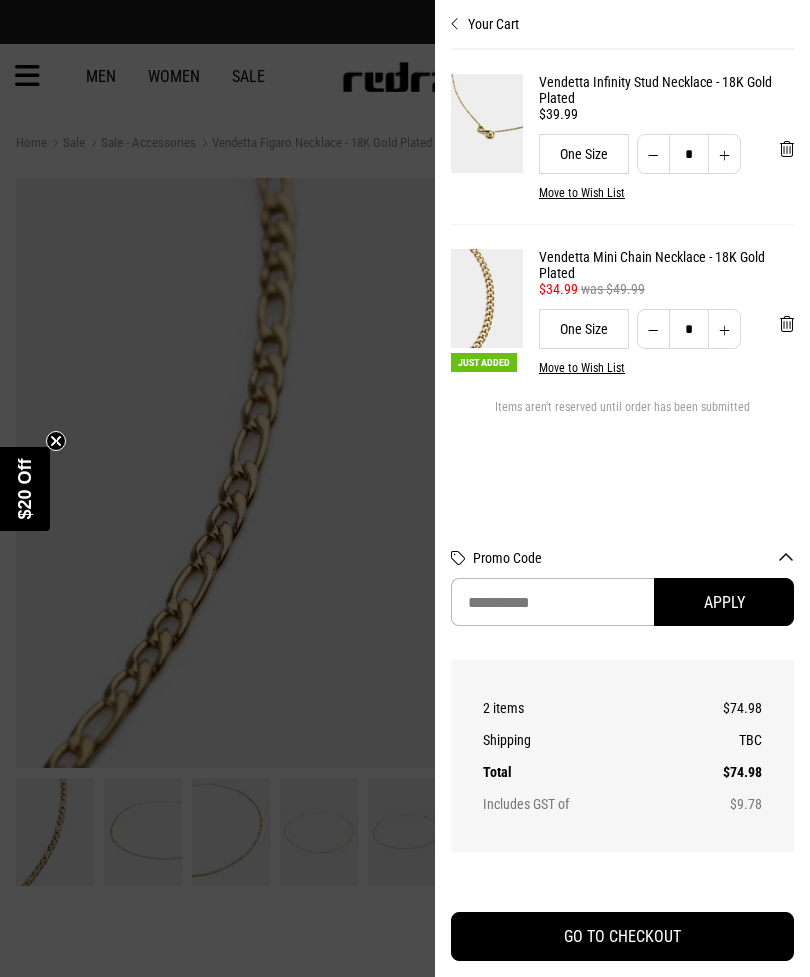 click at bounding box center (405, 488) 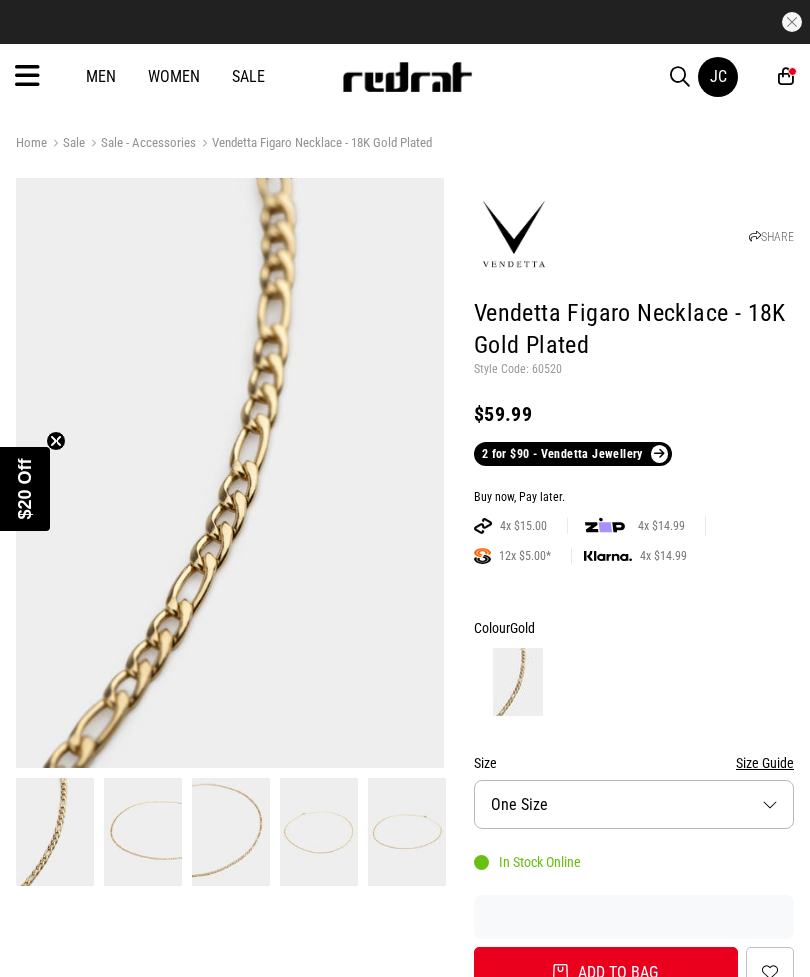 click at bounding box center [27, 76] 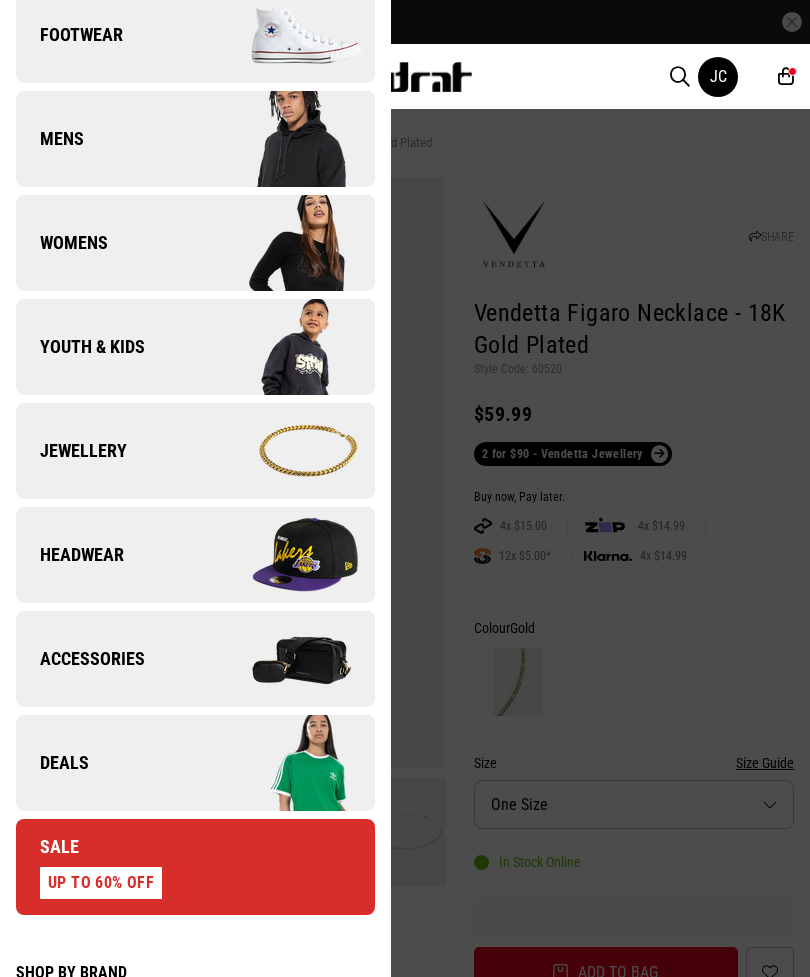 scroll, scrollTop: 228, scrollLeft: 0, axis: vertical 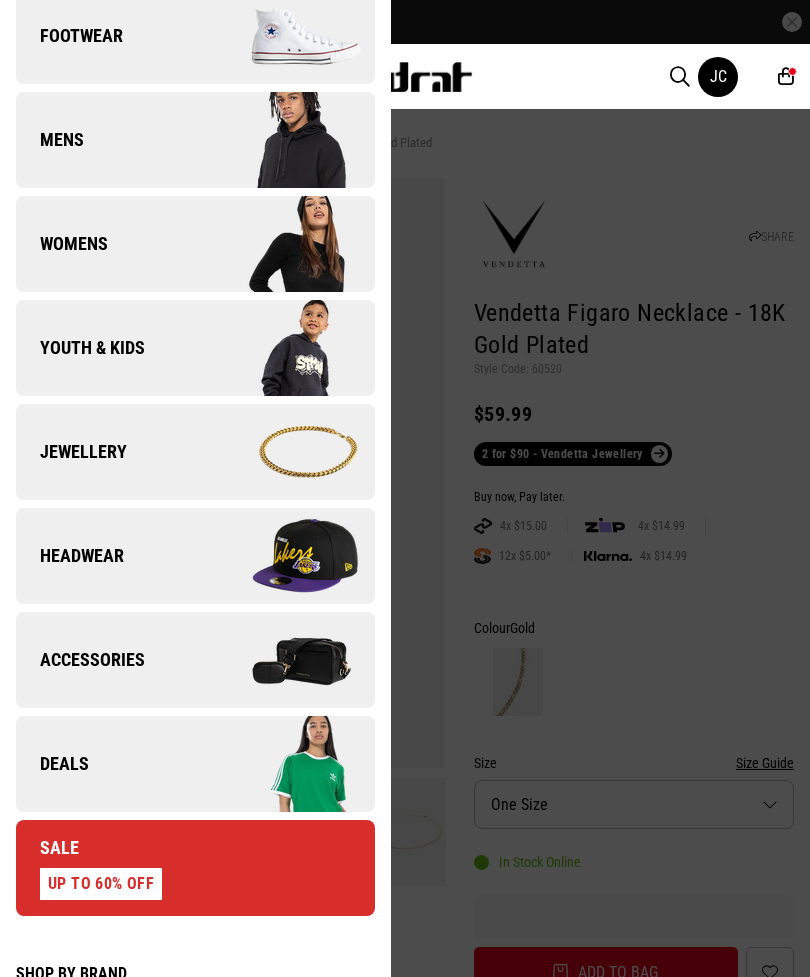 click at bounding box center (284, 660) 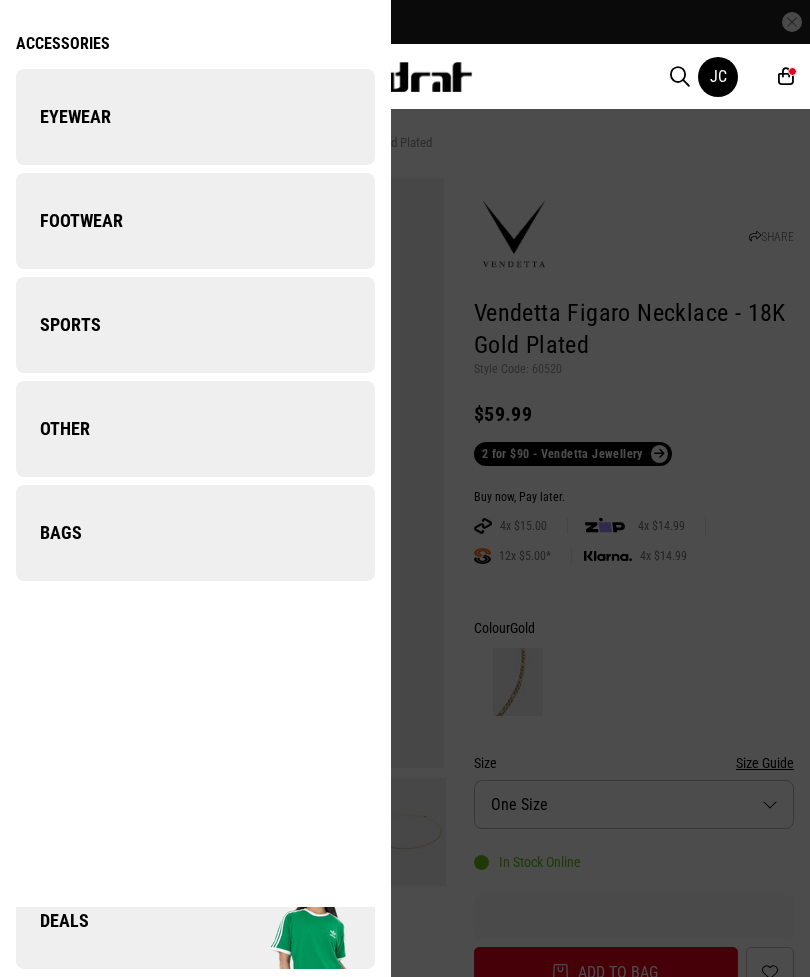 scroll, scrollTop: 0, scrollLeft: 0, axis: both 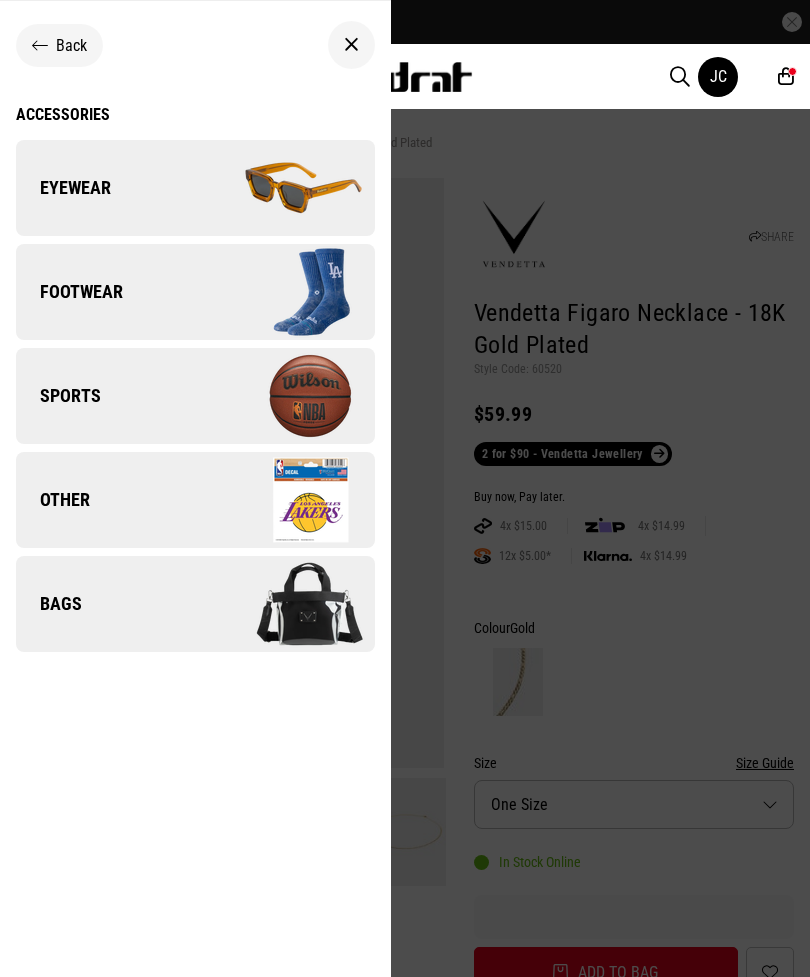 click at bounding box center [284, 604] 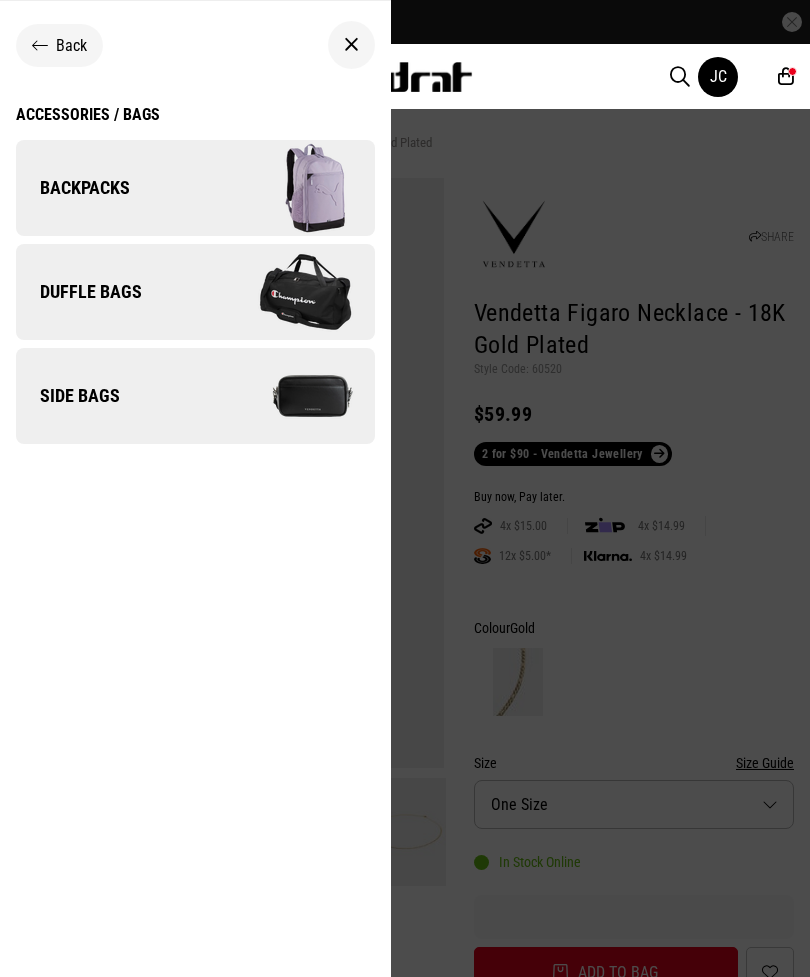click at bounding box center (284, 188) 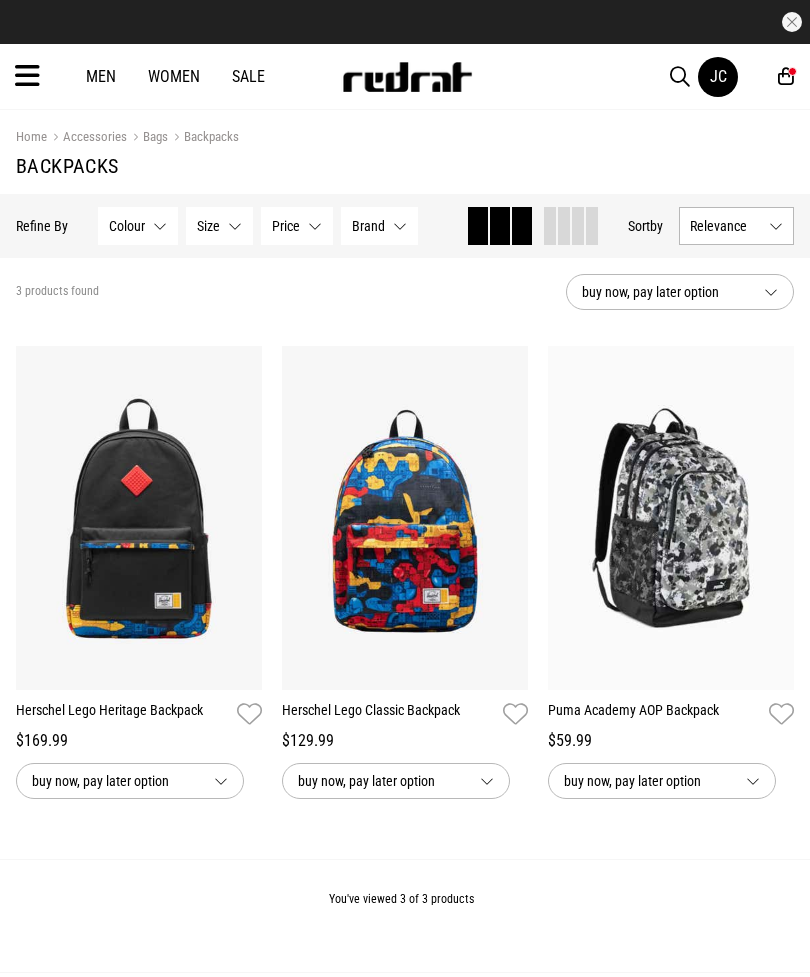 scroll, scrollTop: 0, scrollLeft: 0, axis: both 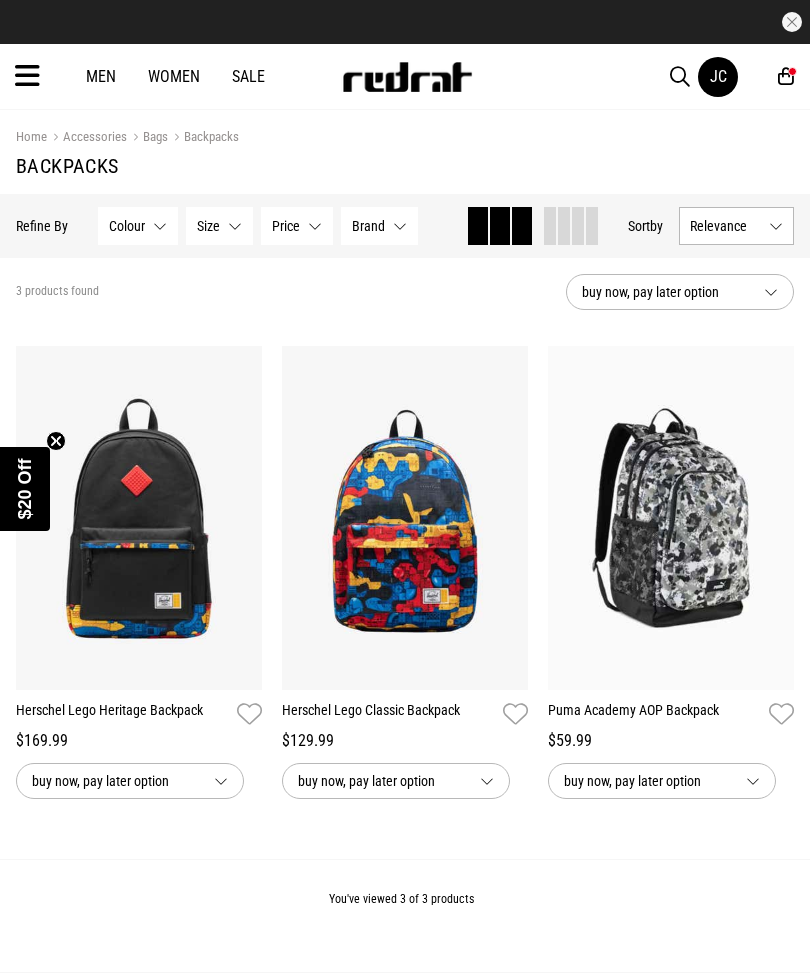 click at bounding box center [27, 76] 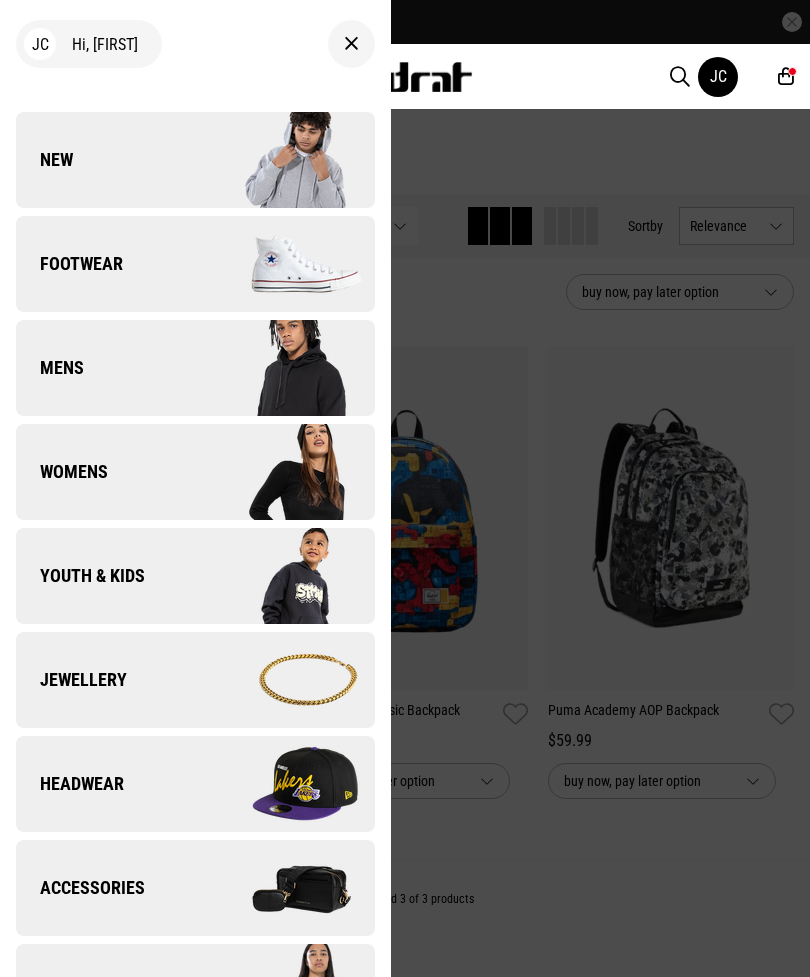 click at bounding box center [284, 680] 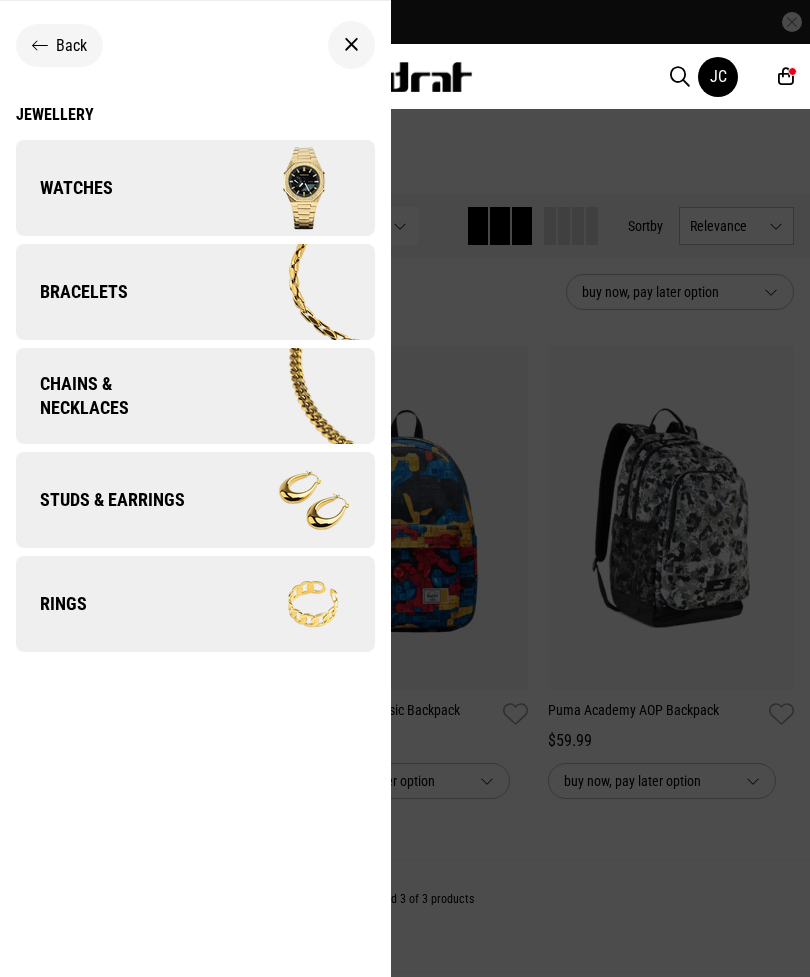 click at bounding box center [287, 396] 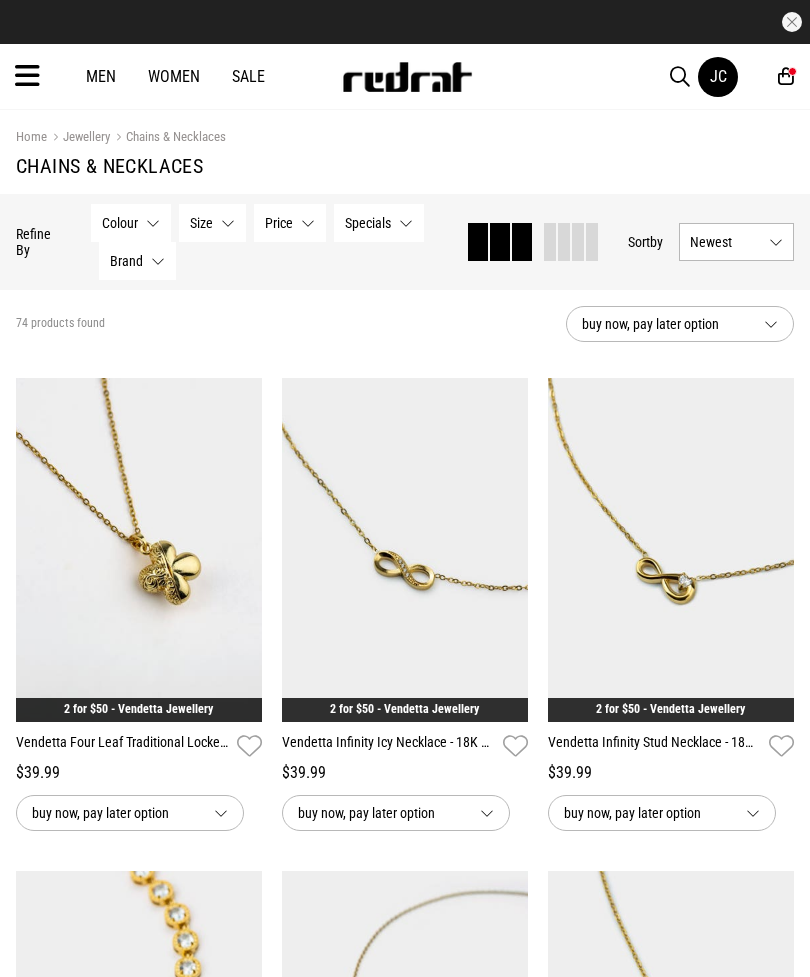 scroll, scrollTop: 0, scrollLeft: 0, axis: both 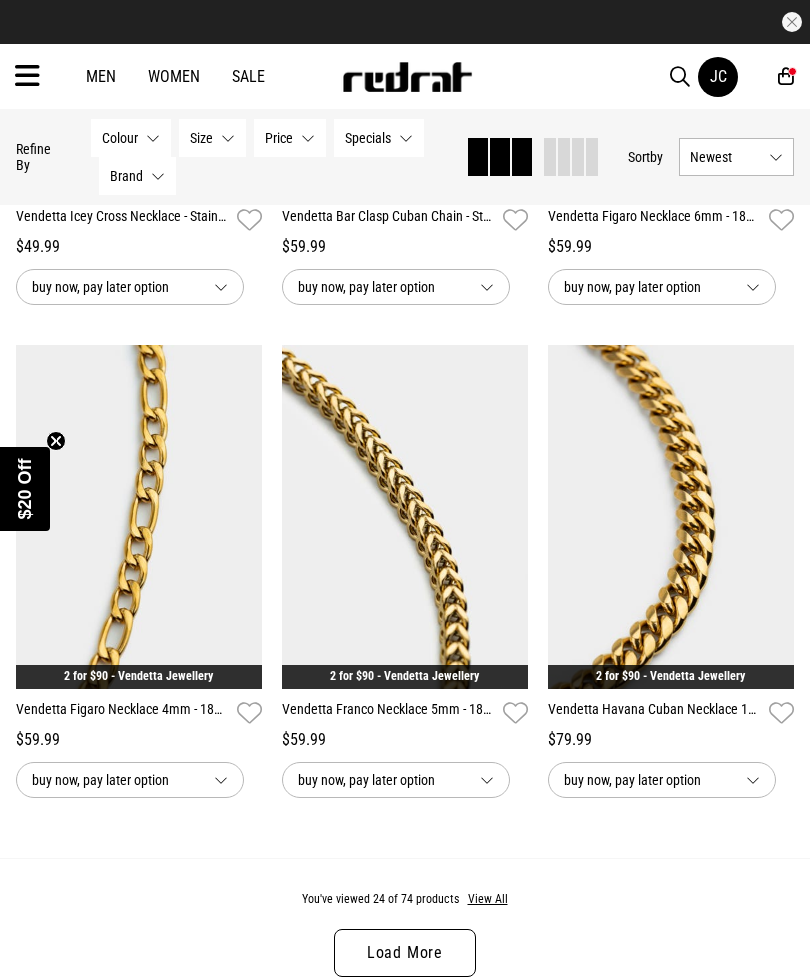 click at bounding box center [671, 517] 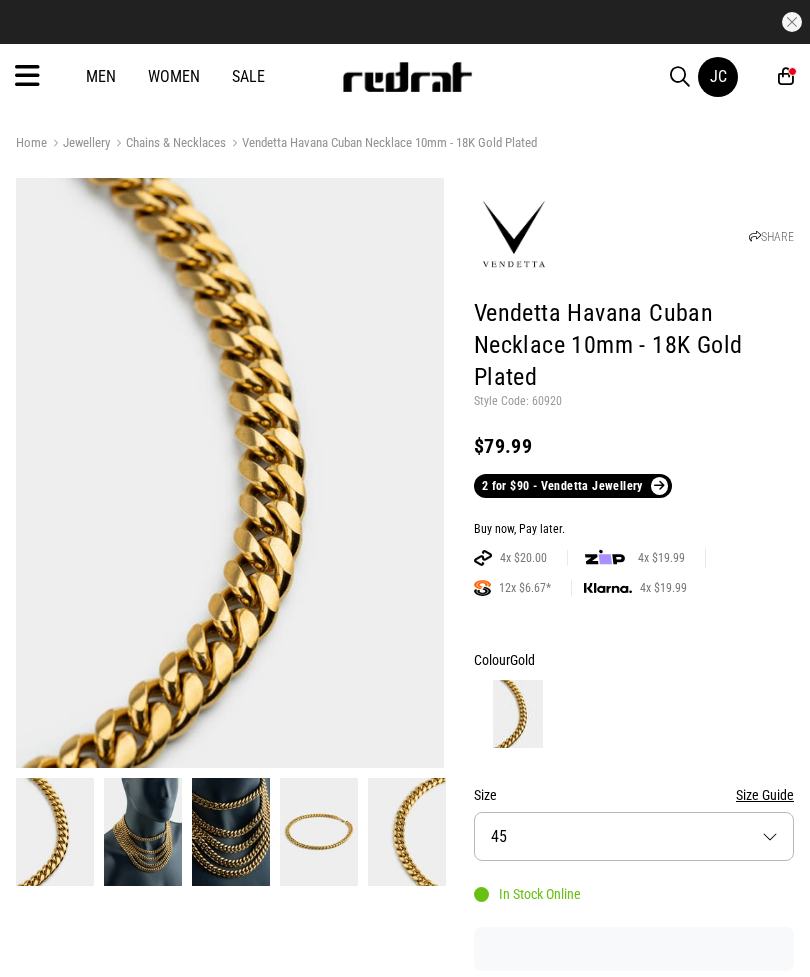 scroll, scrollTop: 0, scrollLeft: 0, axis: both 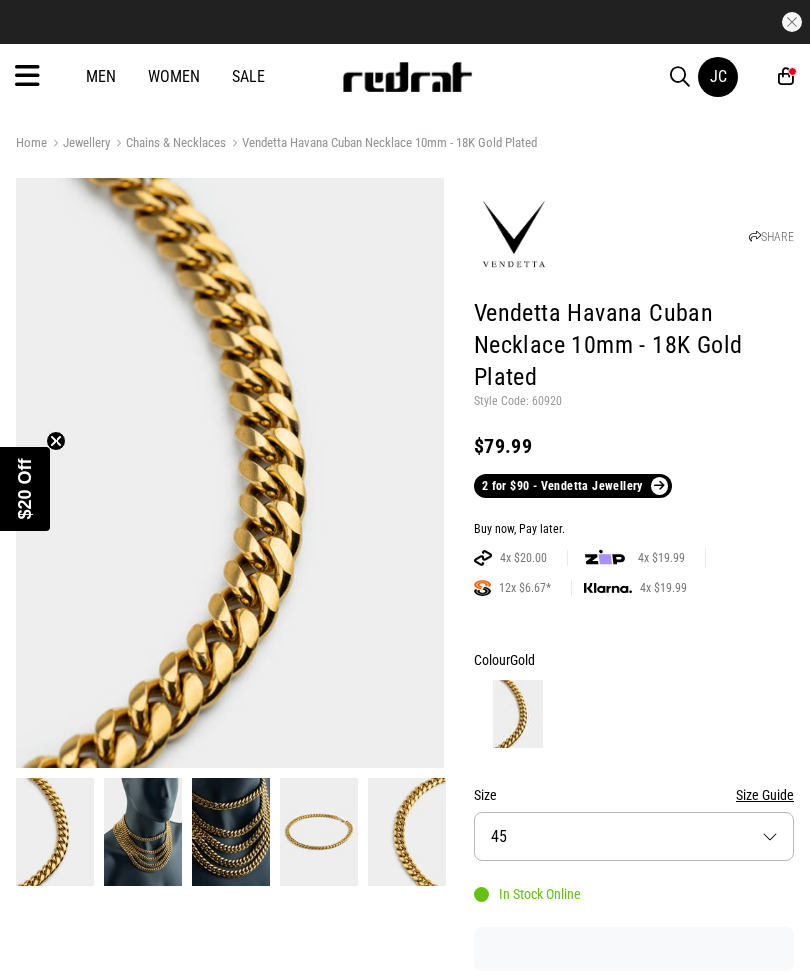 click on "Size 45" at bounding box center [634, 836] 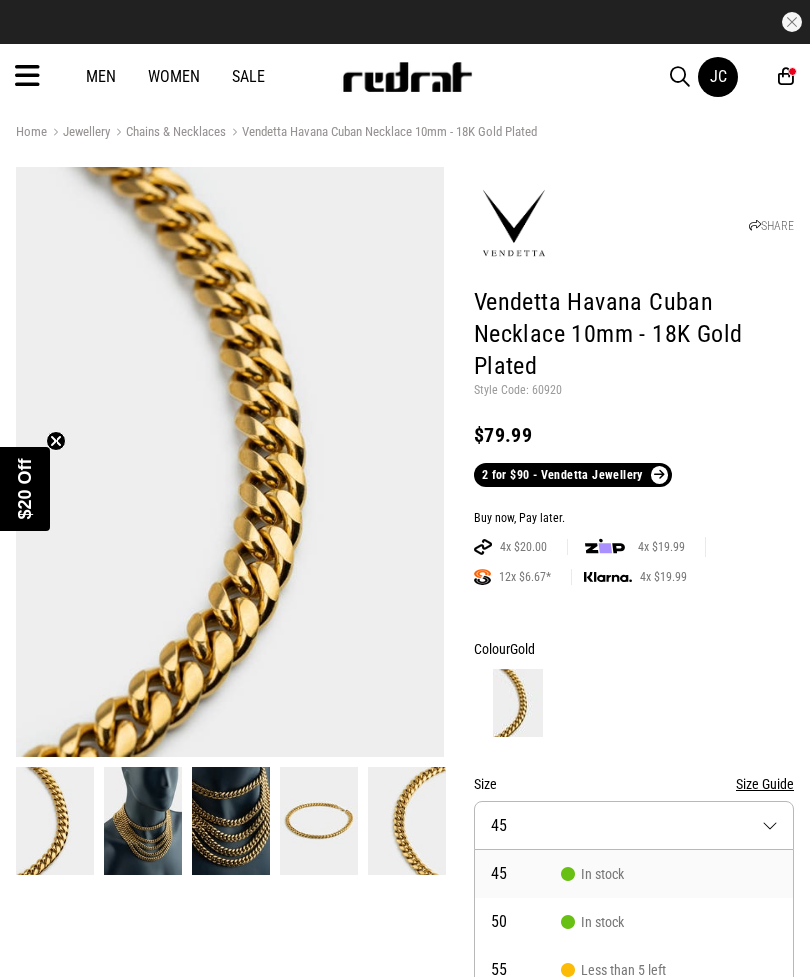 scroll, scrollTop: 0, scrollLeft: 0, axis: both 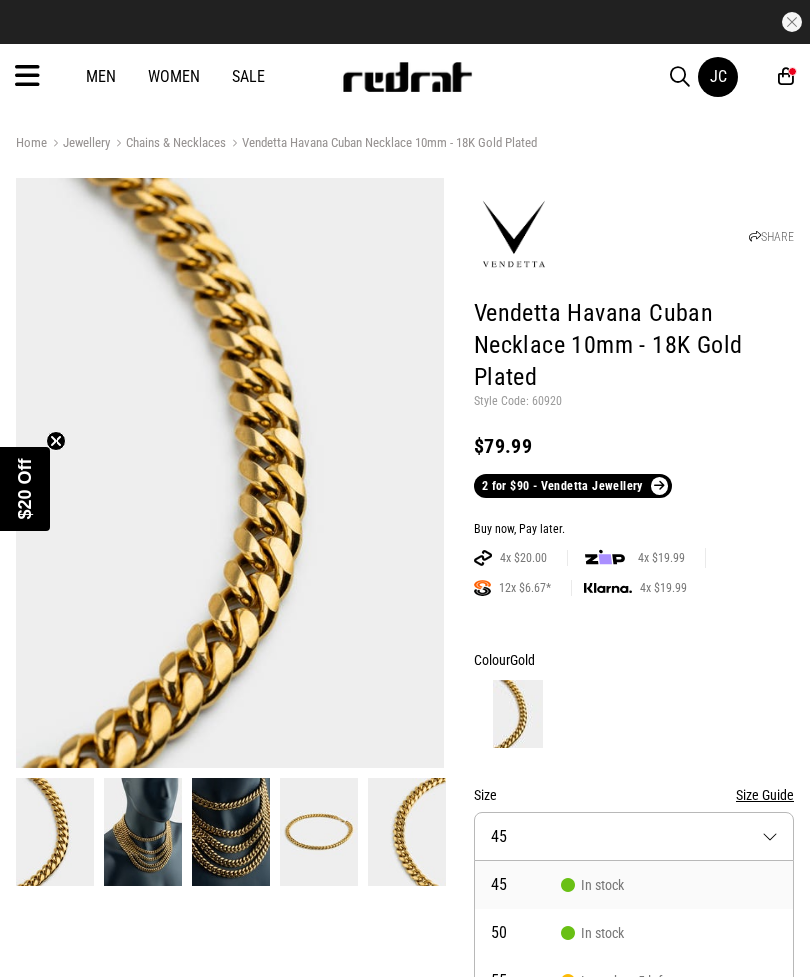 click on "Chains & Necklaces" at bounding box center [168, 144] 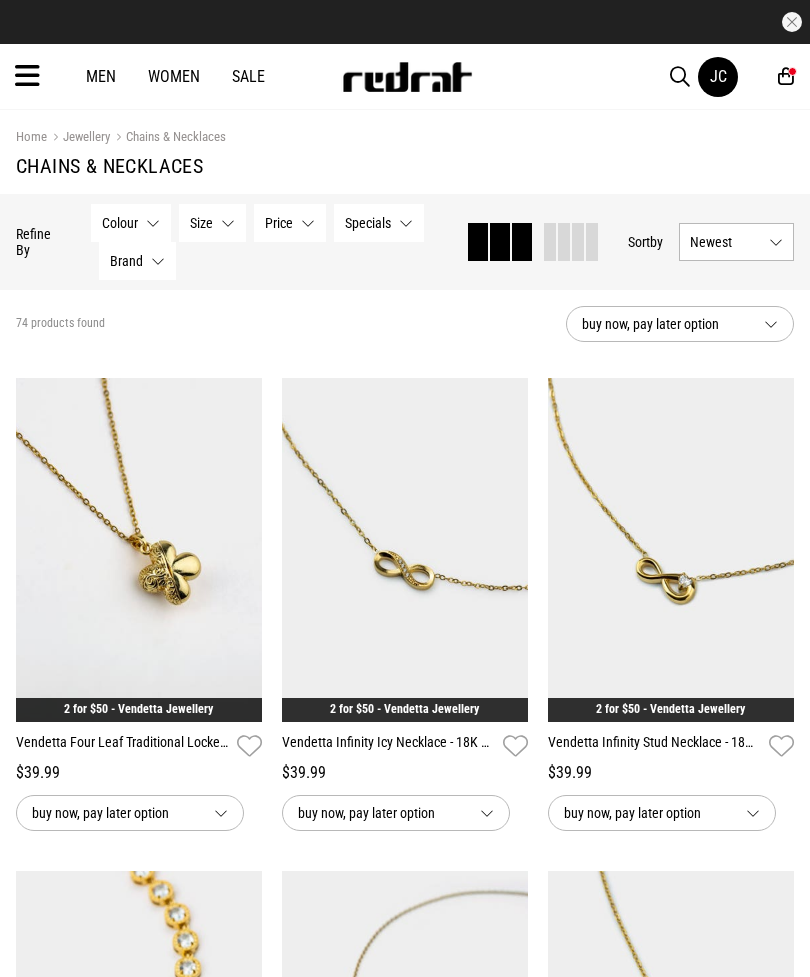 scroll, scrollTop: 3487, scrollLeft: 0, axis: vertical 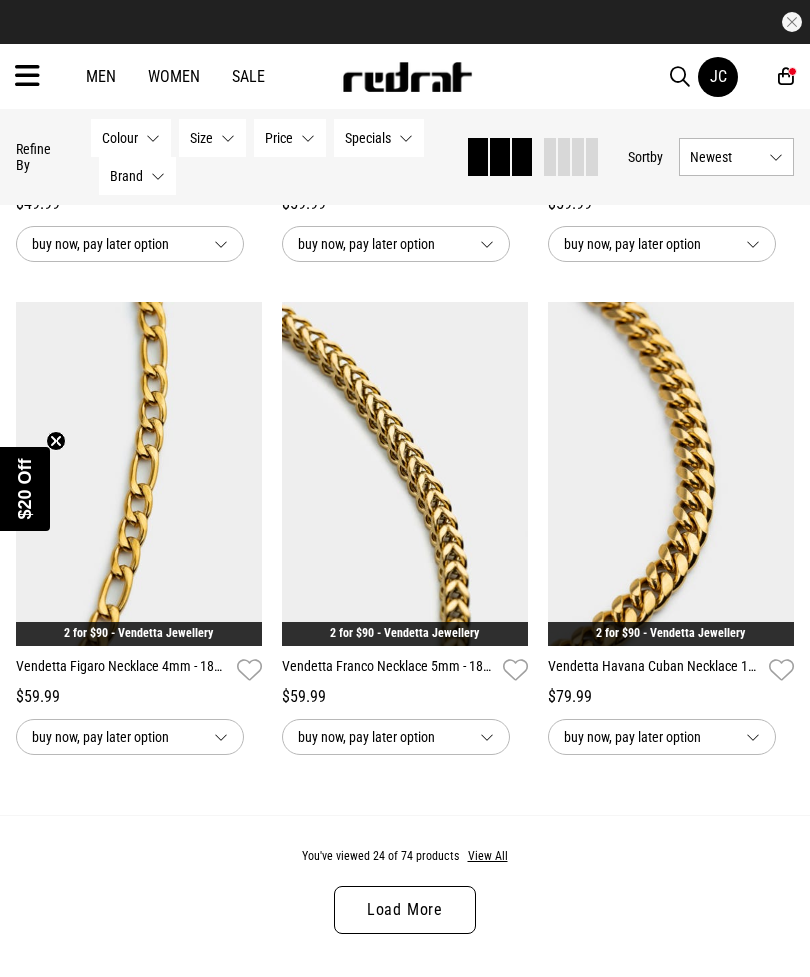 click on "View All" at bounding box center (488, 857) 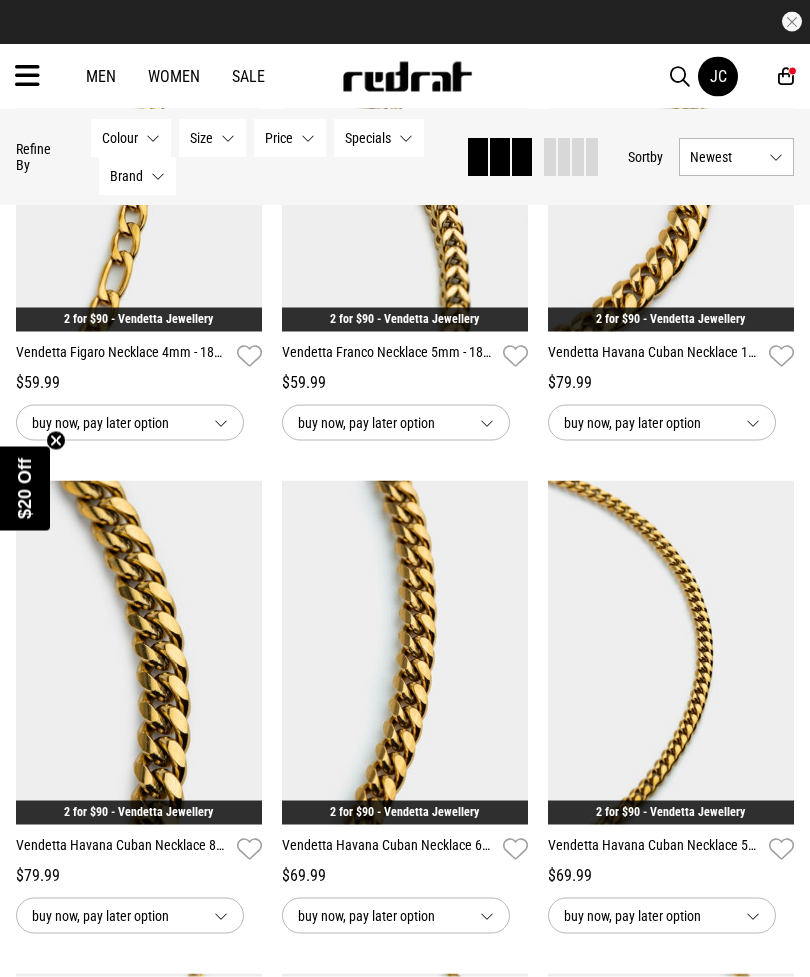 scroll, scrollTop: 3856, scrollLeft: 0, axis: vertical 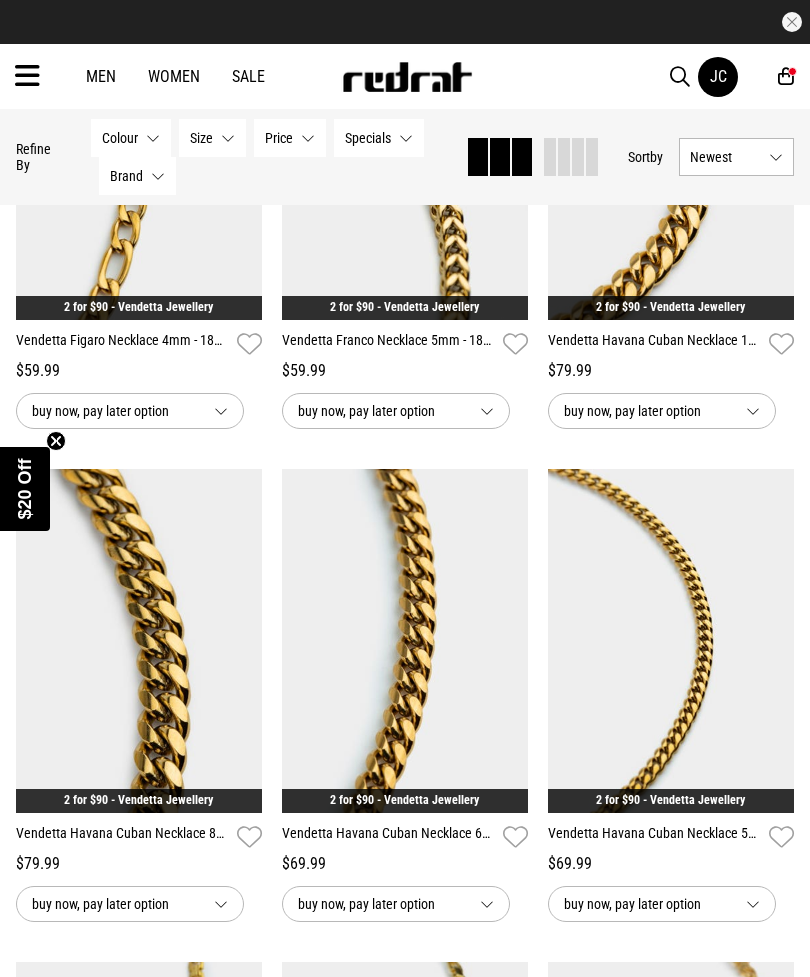 click at bounding box center (139, 641) 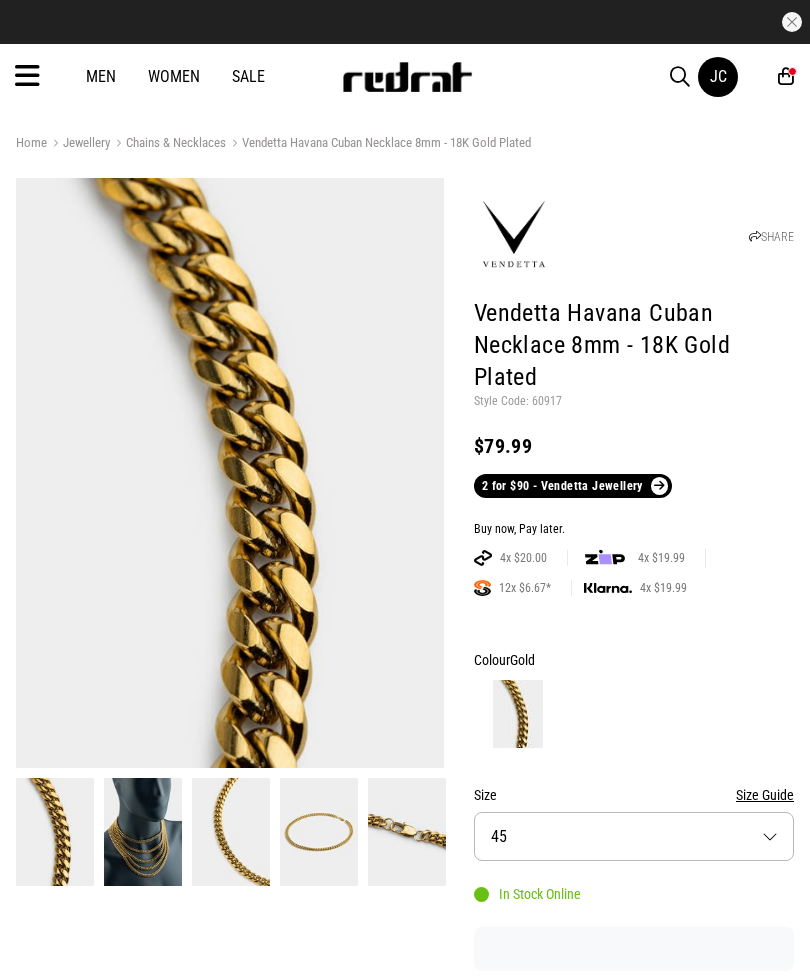 scroll, scrollTop: 0, scrollLeft: 0, axis: both 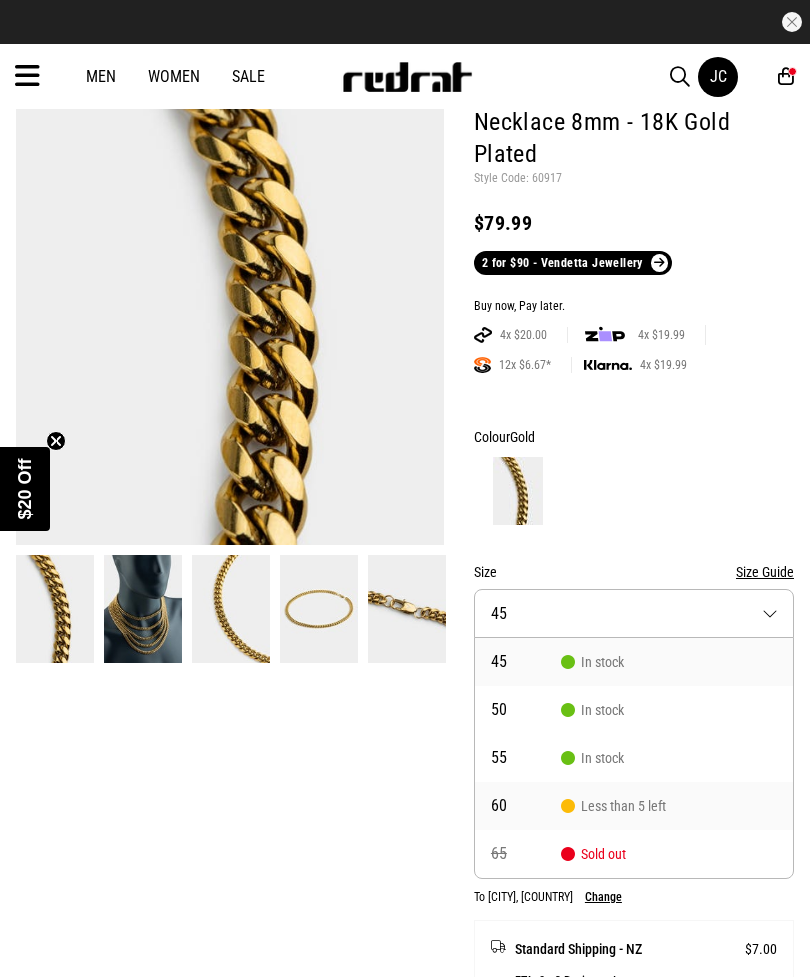 click on "Less than 5 left" at bounding box center (613, 806) 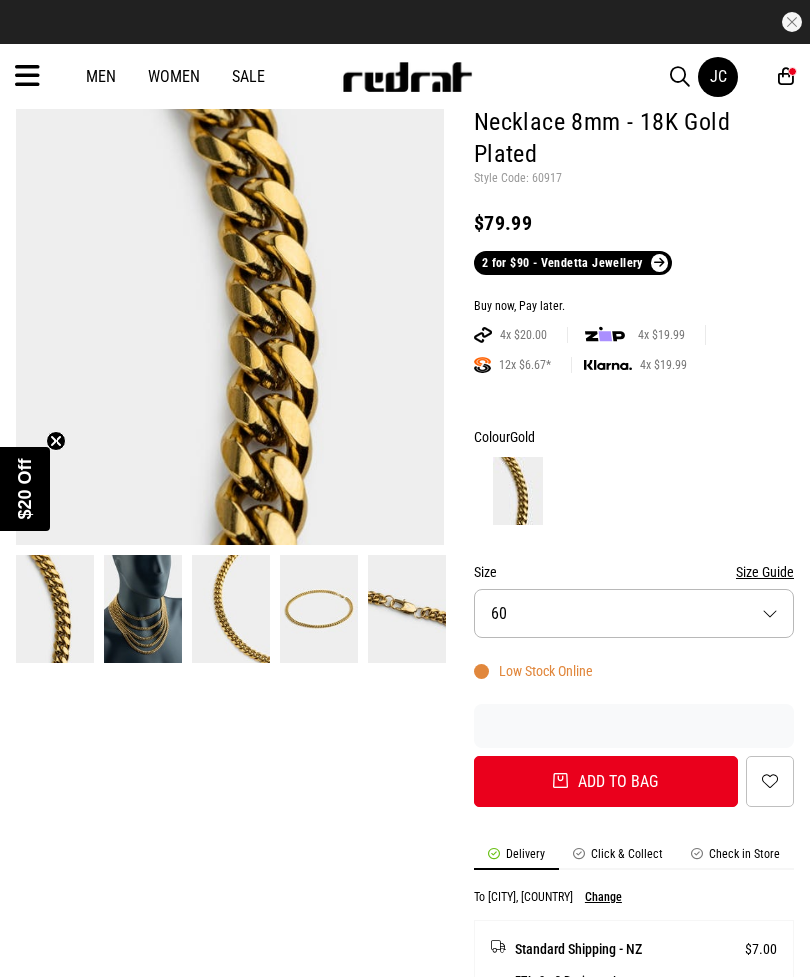 click on "Add to bag" at bounding box center [606, 781] 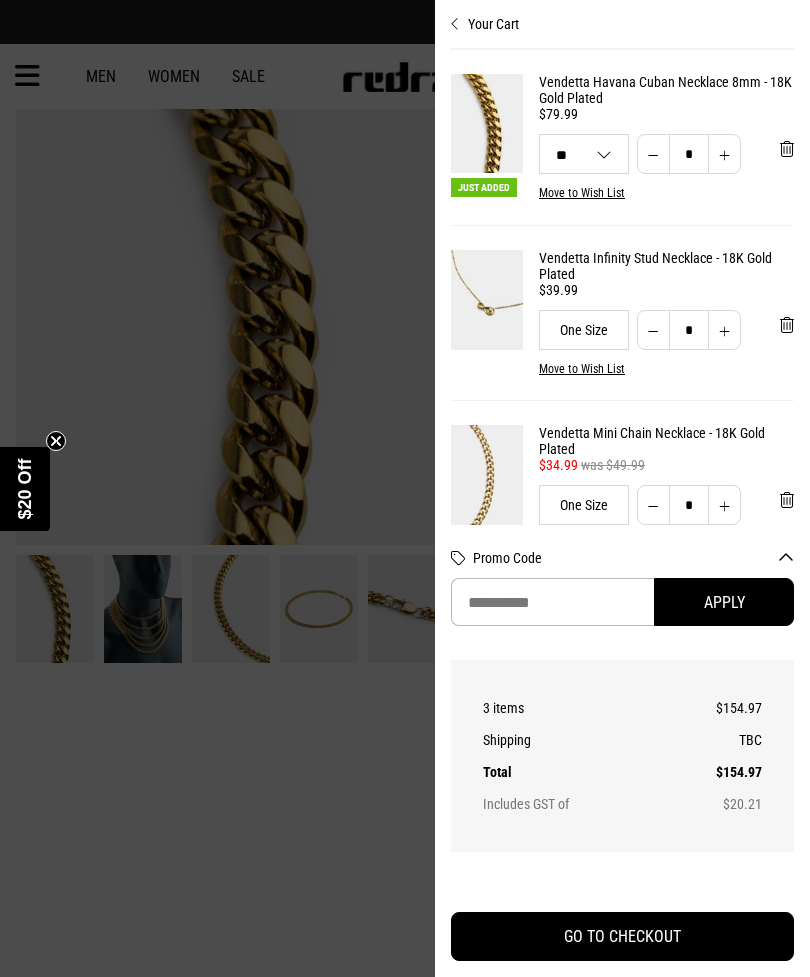 click at bounding box center [724, 154] 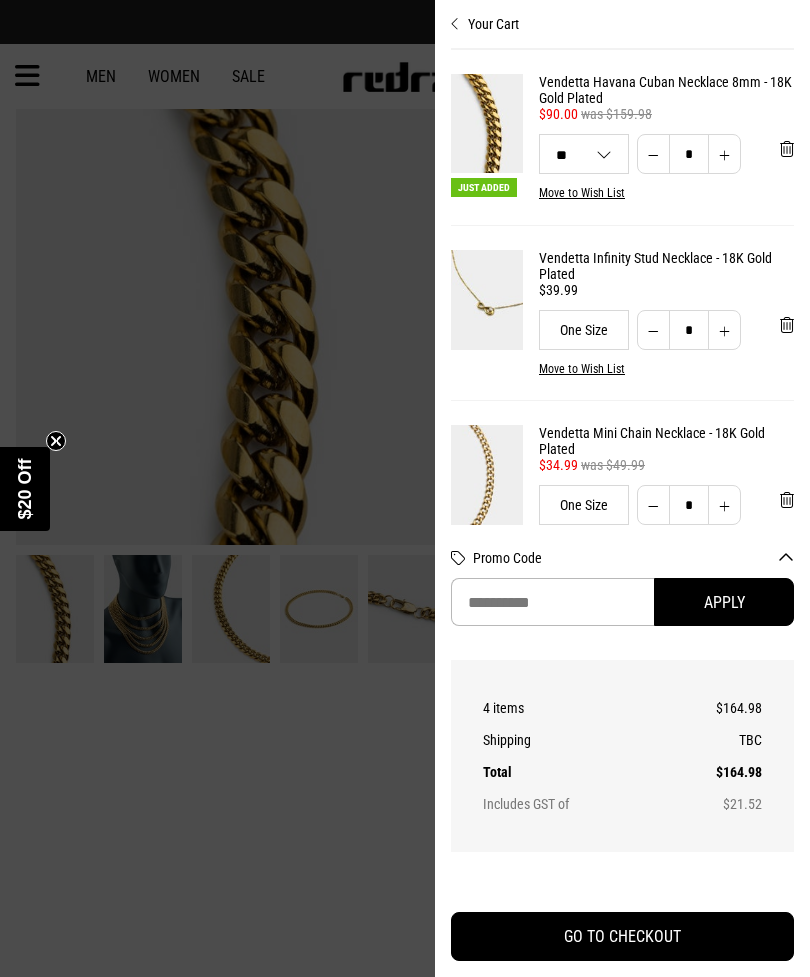 click at bounding box center (724, 154) 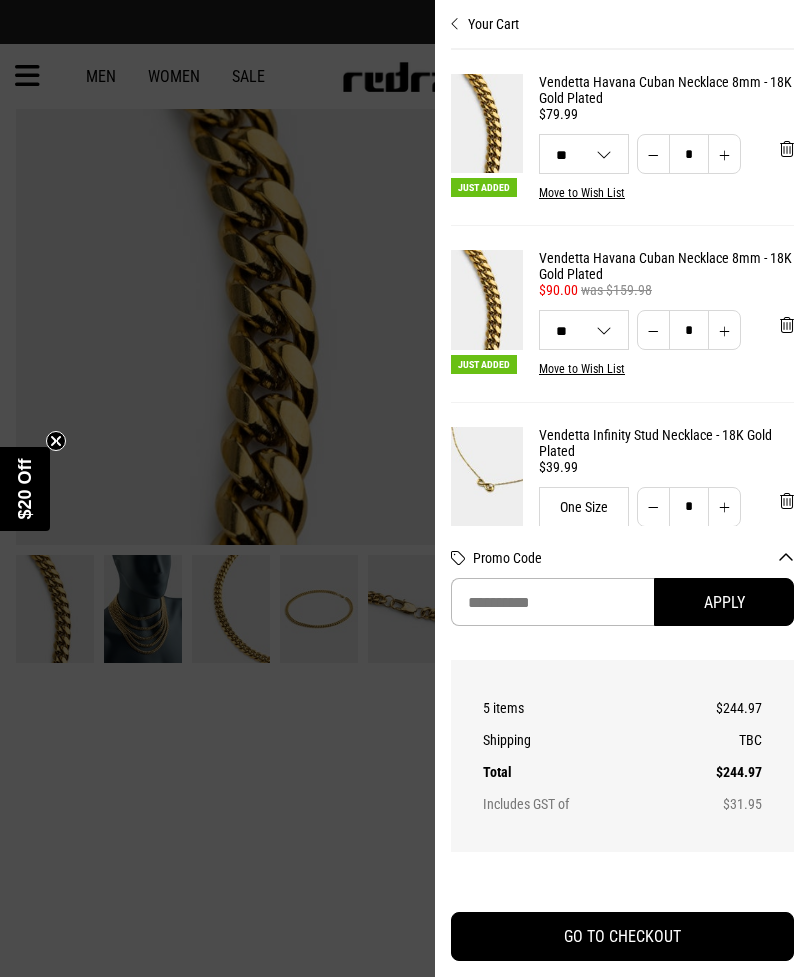 click at bounding box center [724, 154] 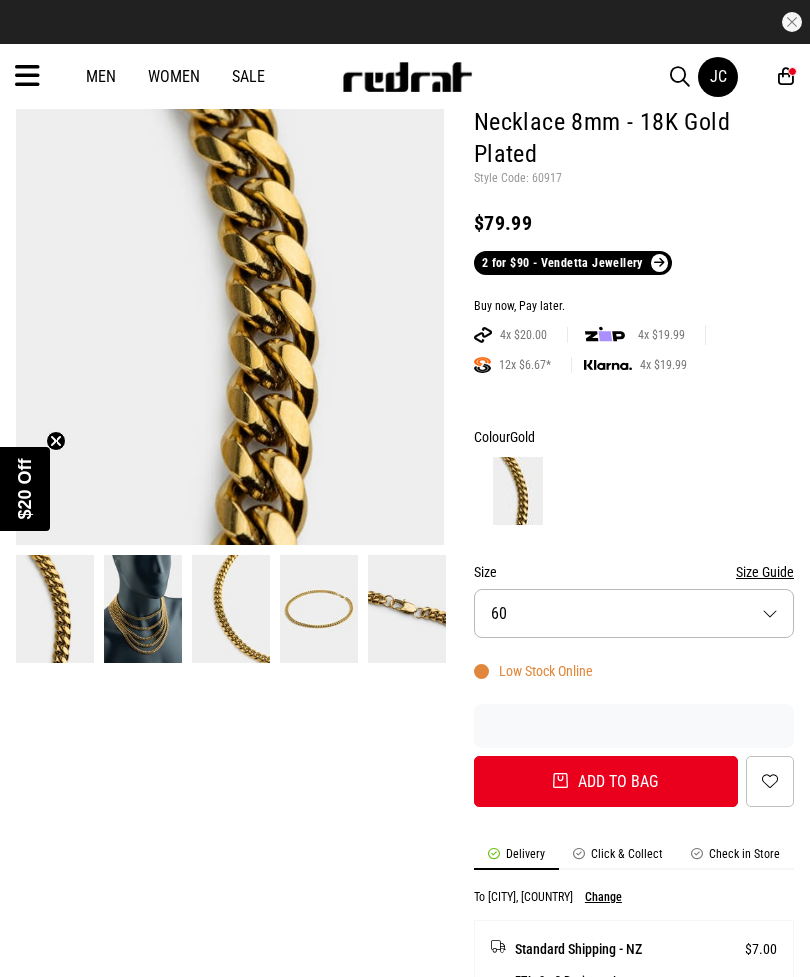 click at bounding box center [27, 76] 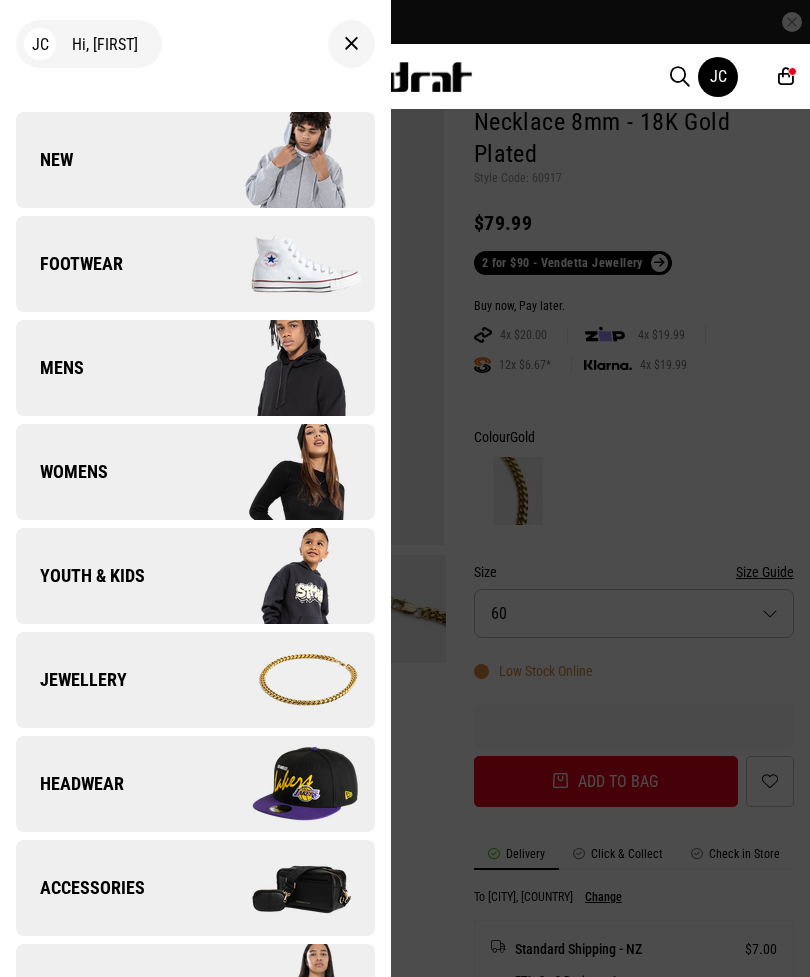 click at bounding box center (405, 488) 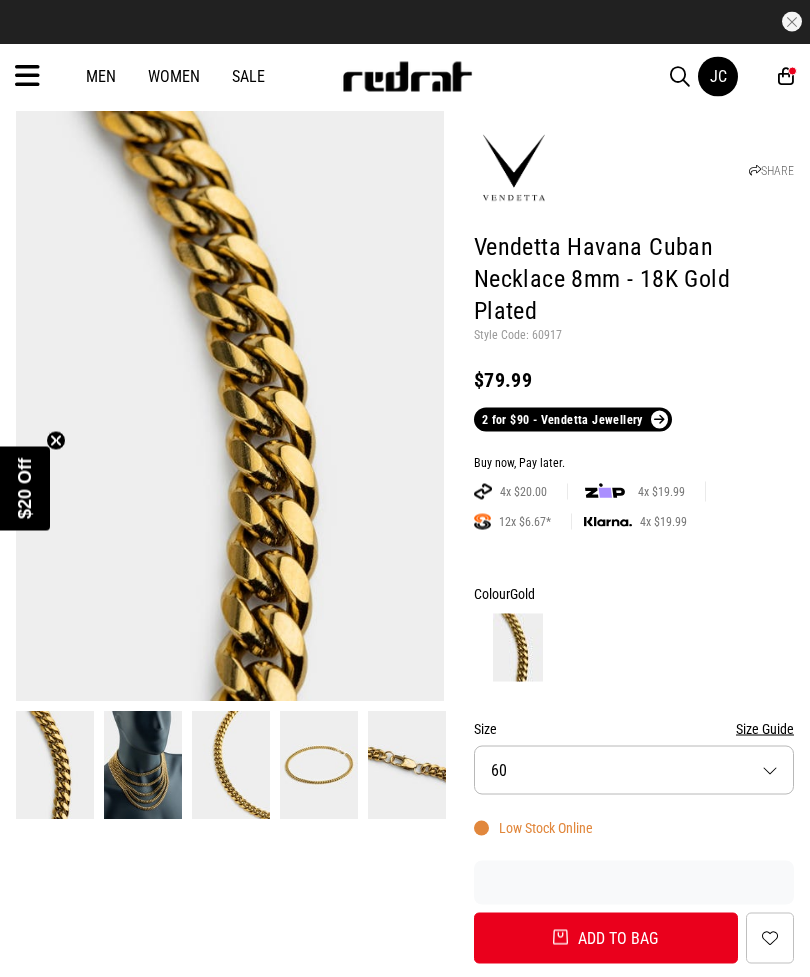 scroll, scrollTop: 0, scrollLeft: 0, axis: both 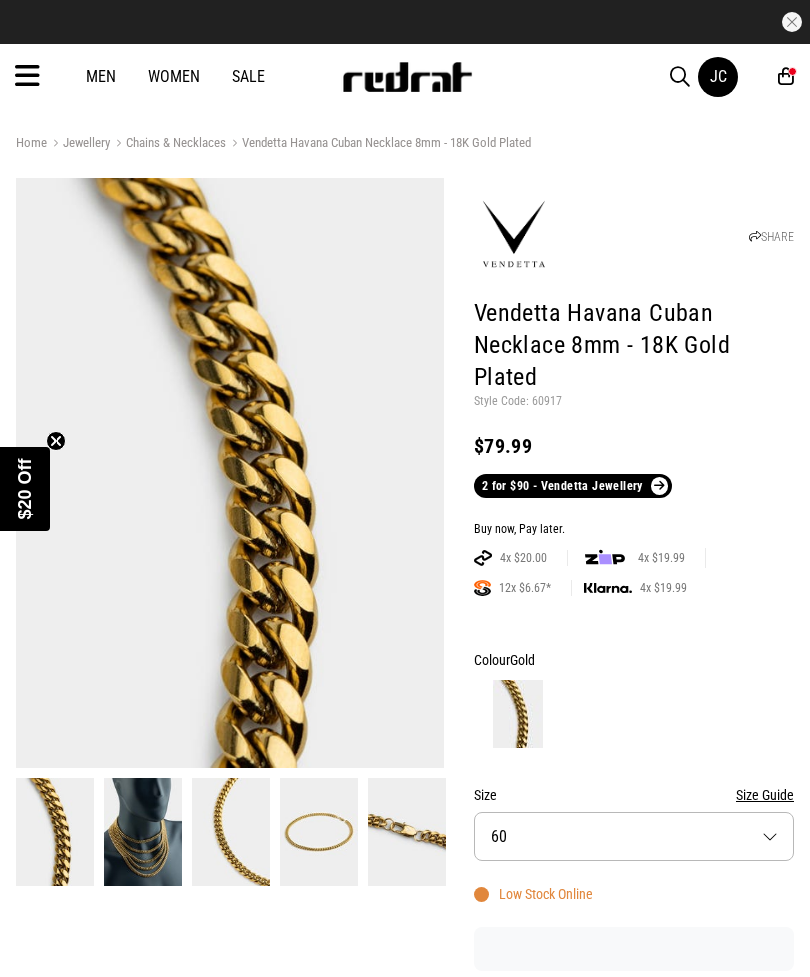 click on "Chains & Necklaces" at bounding box center [168, 144] 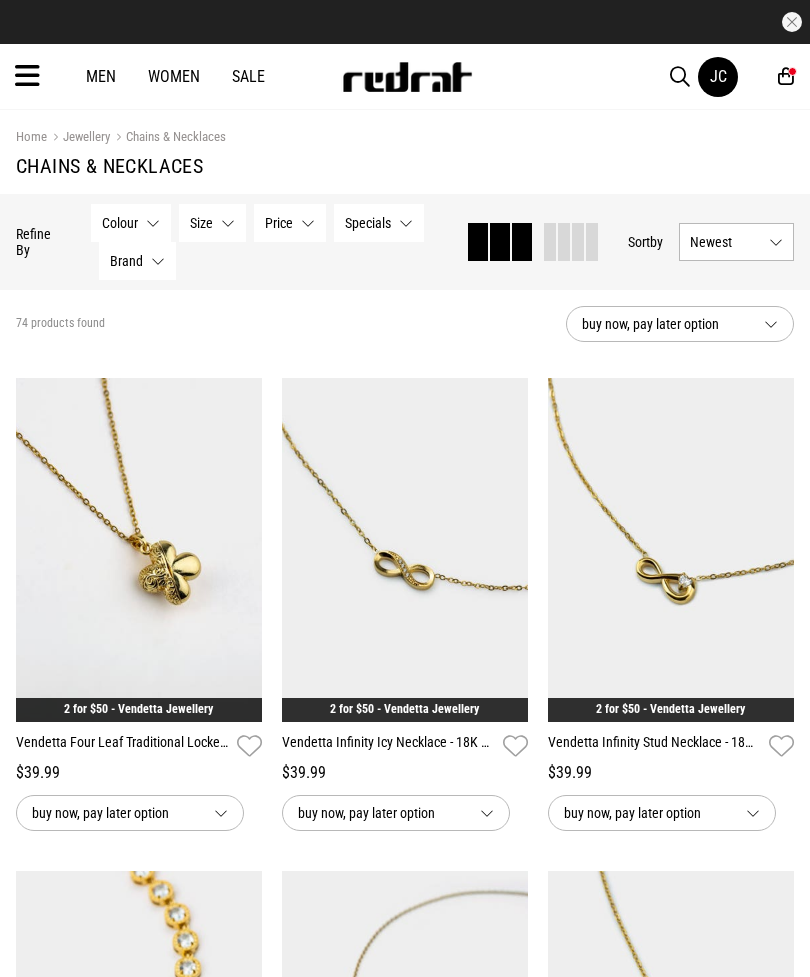 scroll, scrollTop: 0, scrollLeft: 0, axis: both 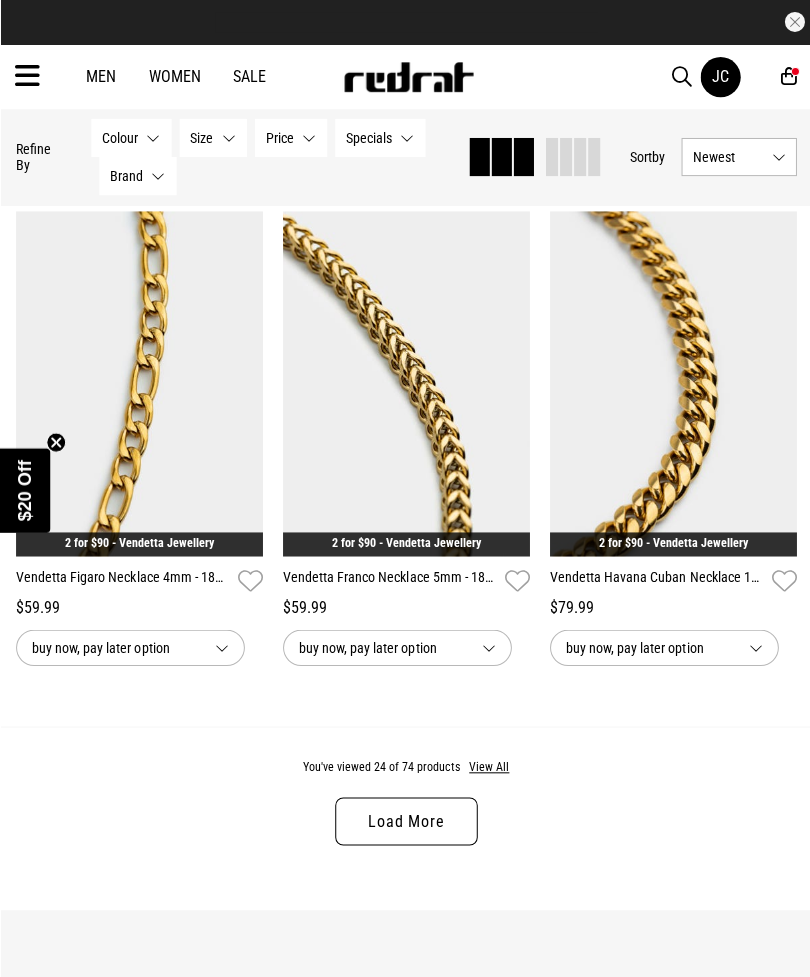 click on "View All" at bounding box center (488, 766) 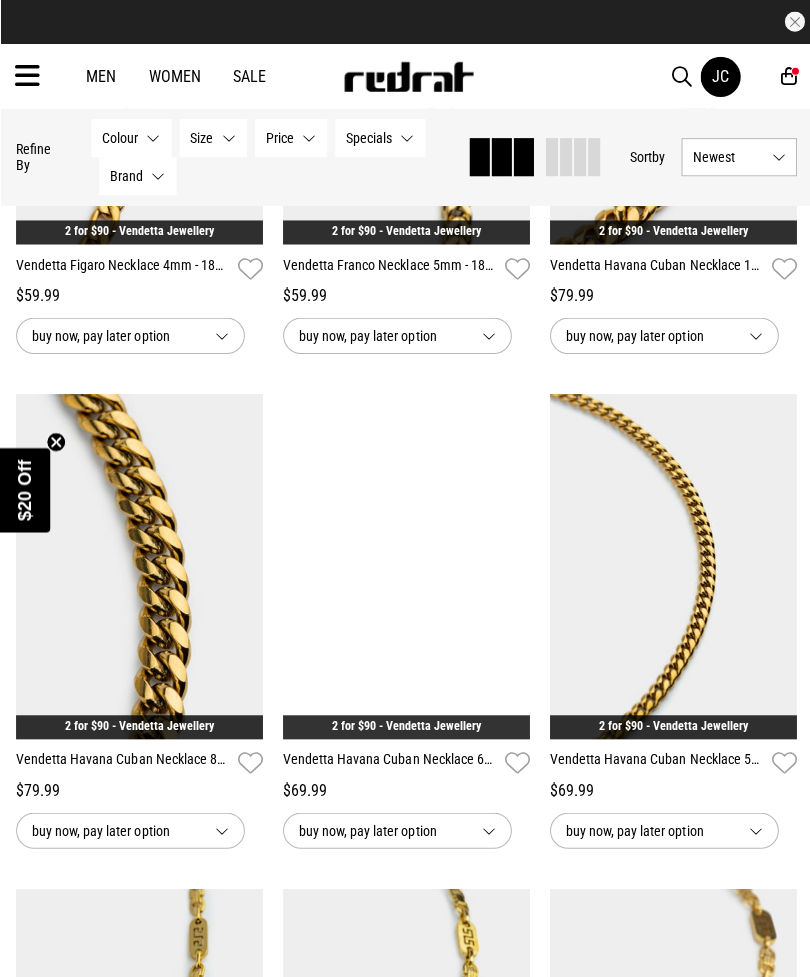 scroll, scrollTop: 3933, scrollLeft: 0, axis: vertical 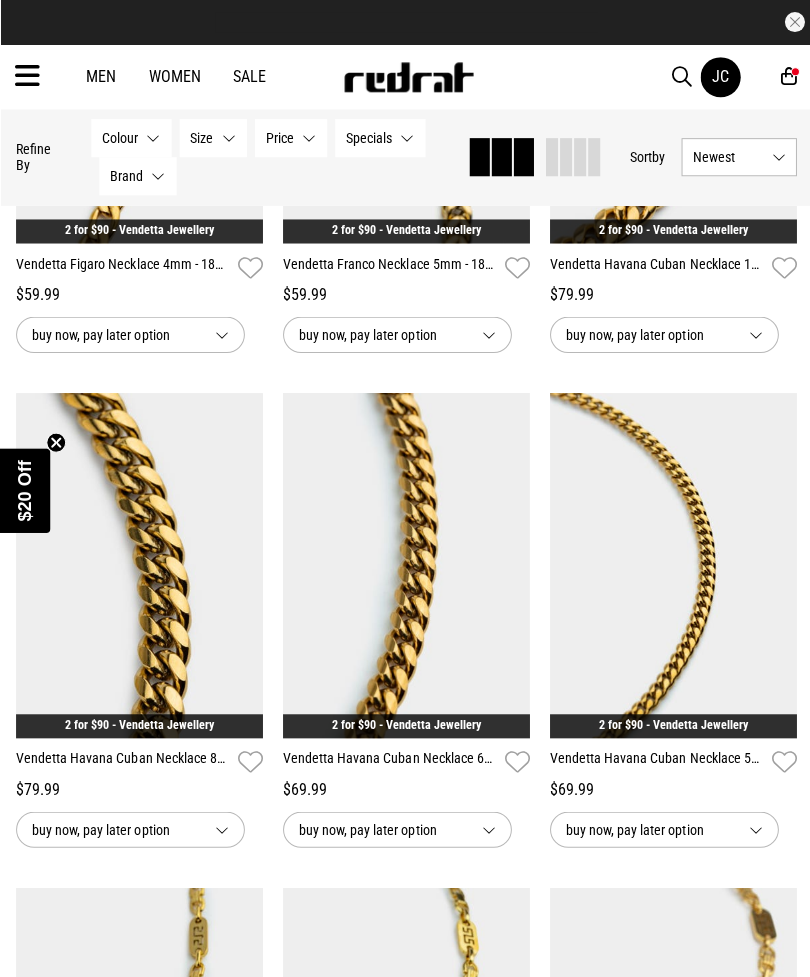 click at bounding box center (405, 564) 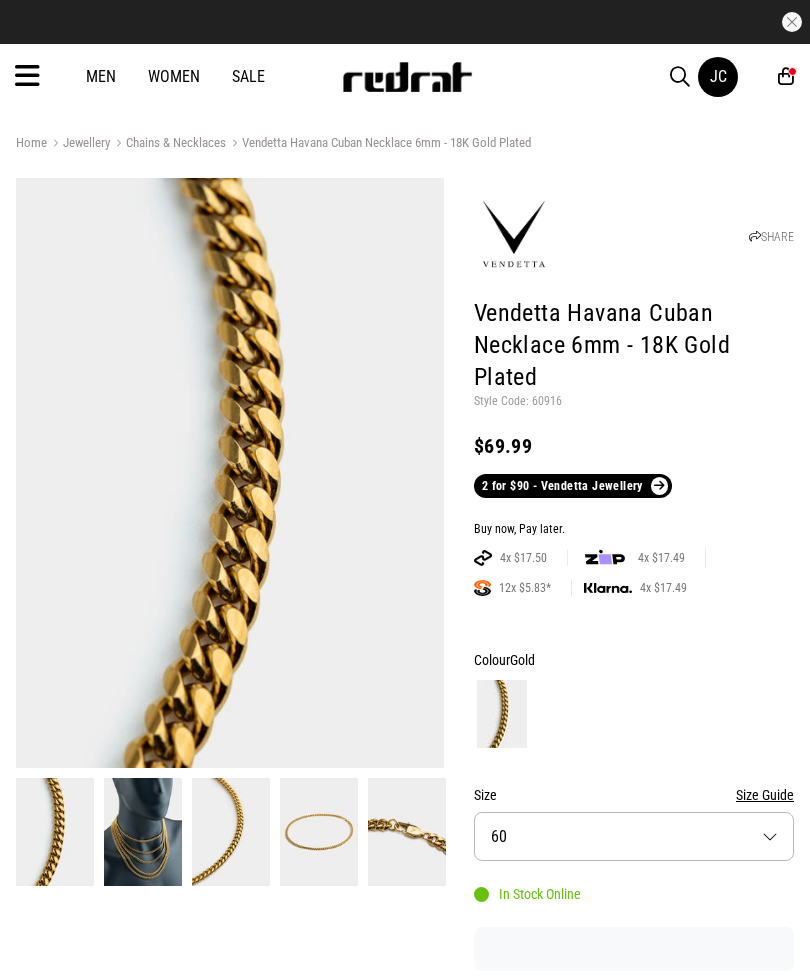 select on "**" 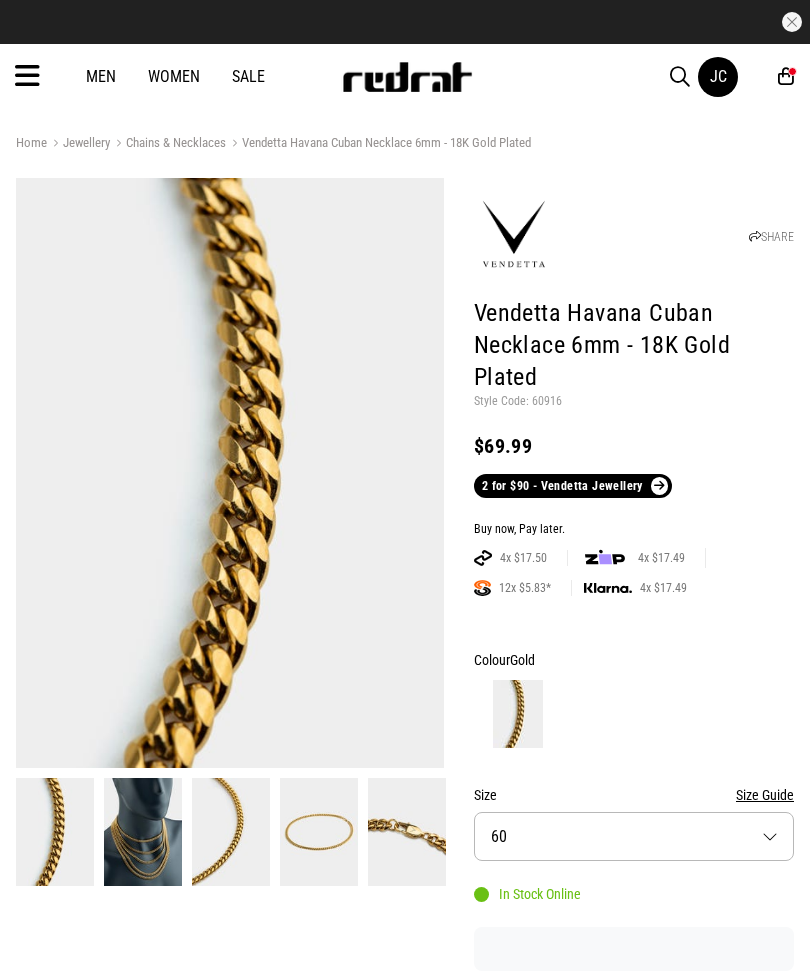 scroll, scrollTop: 182, scrollLeft: 0, axis: vertical 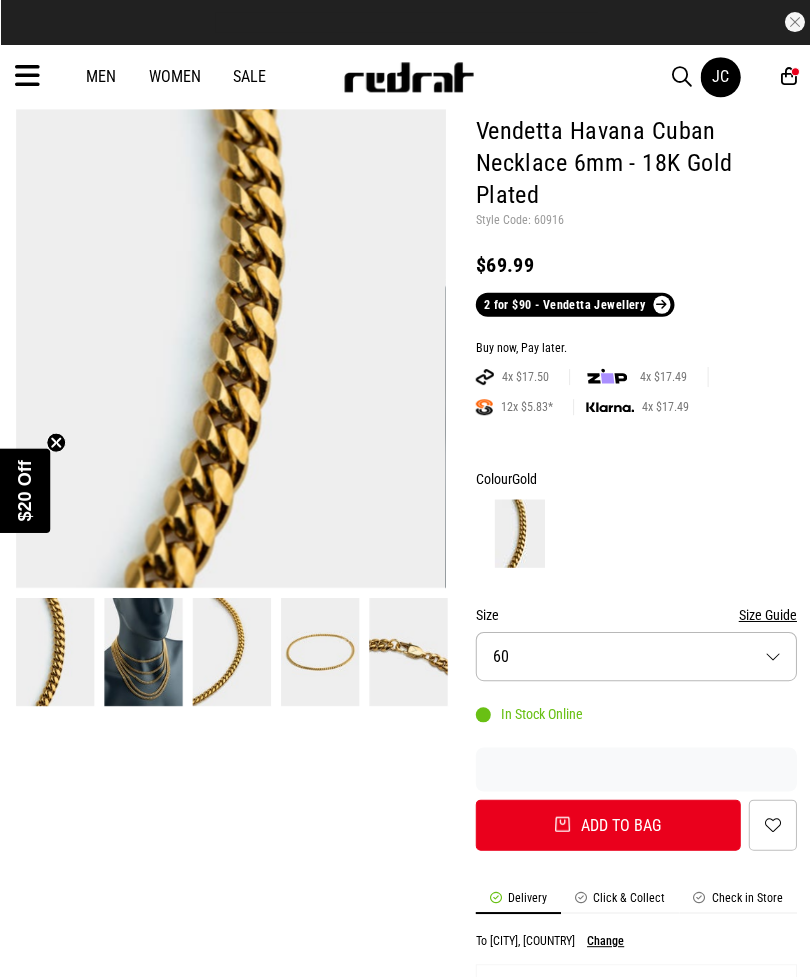click on "Add to bag" at bounding box center [606, 822] 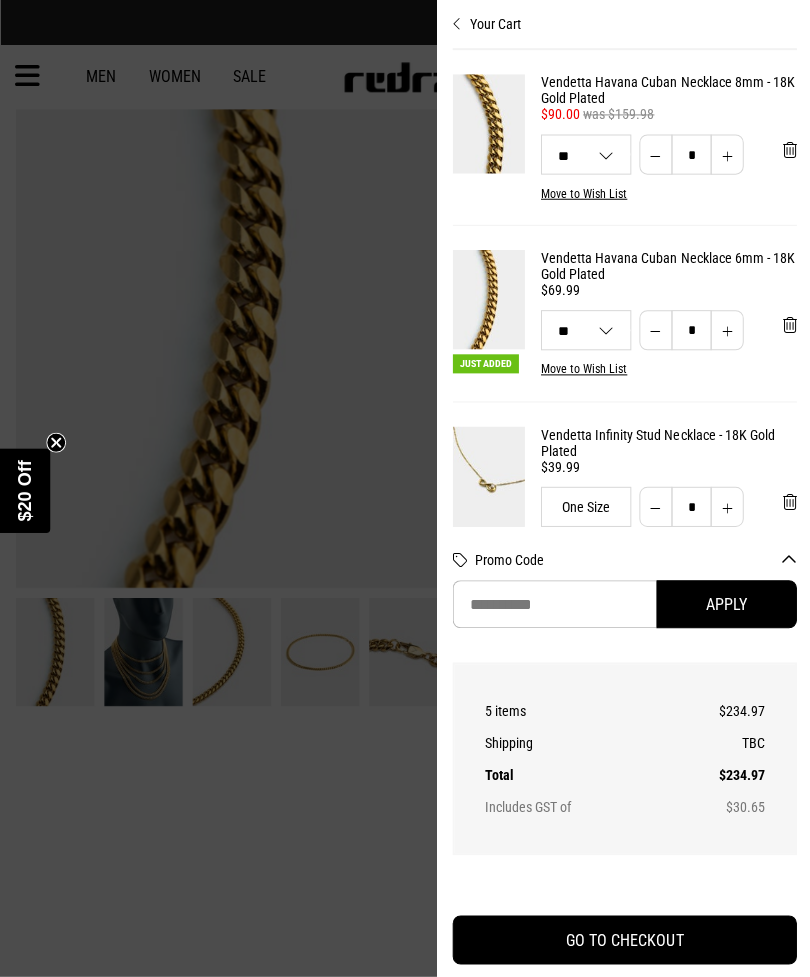 click at bounding box center (724, 329) 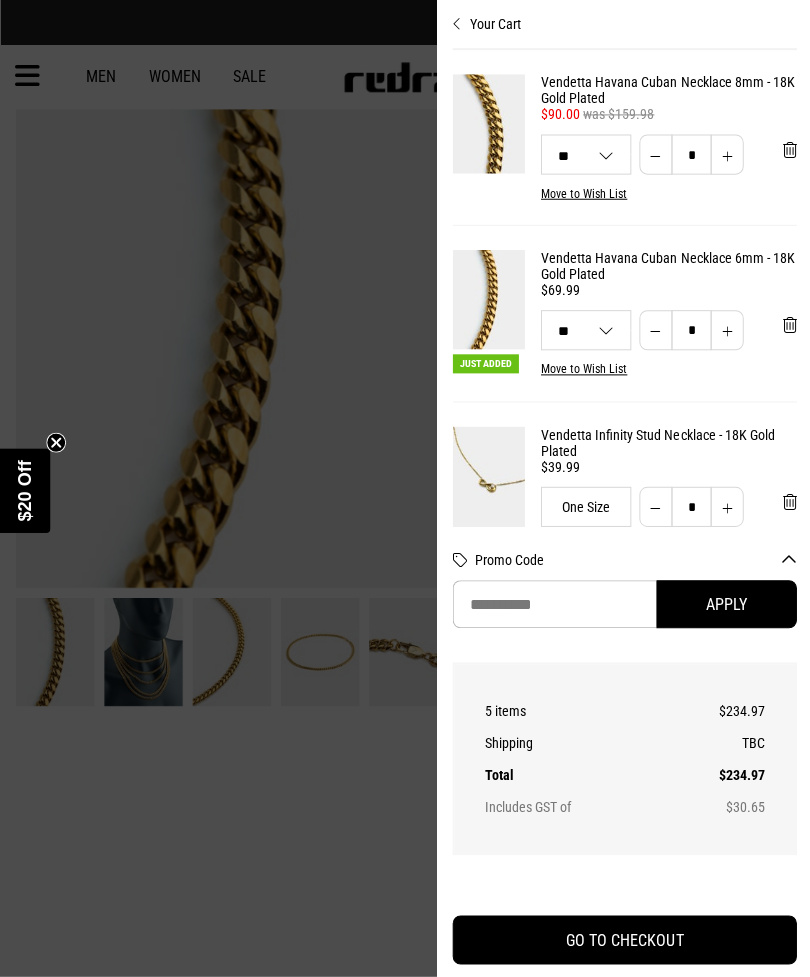 select on "**" 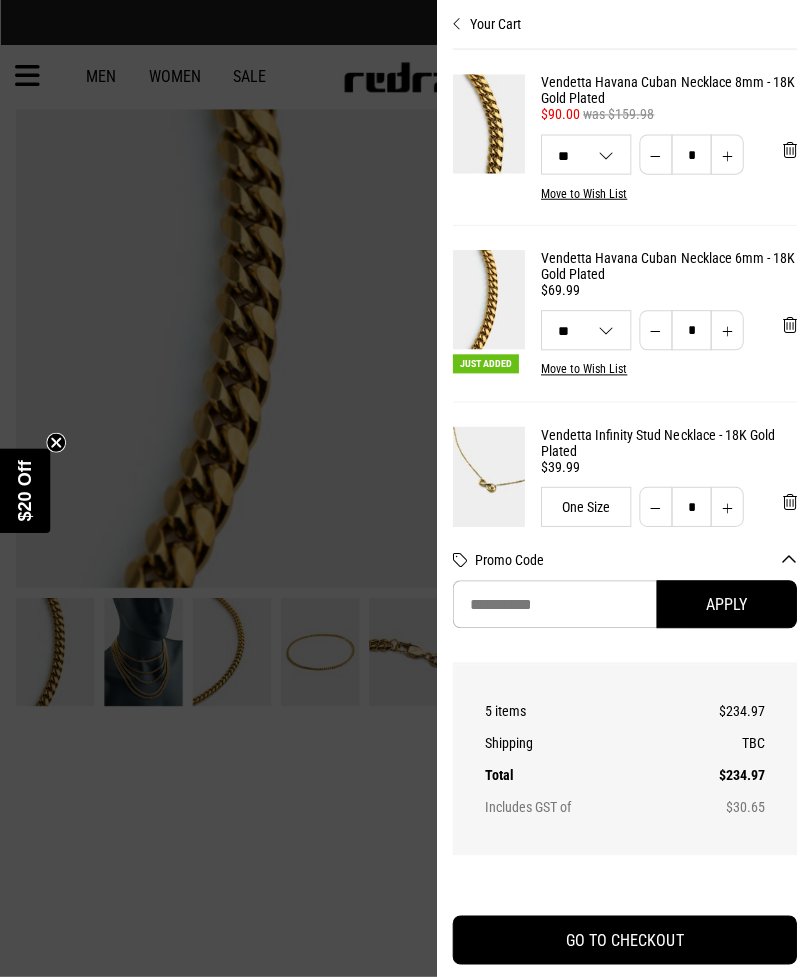 select on "**" 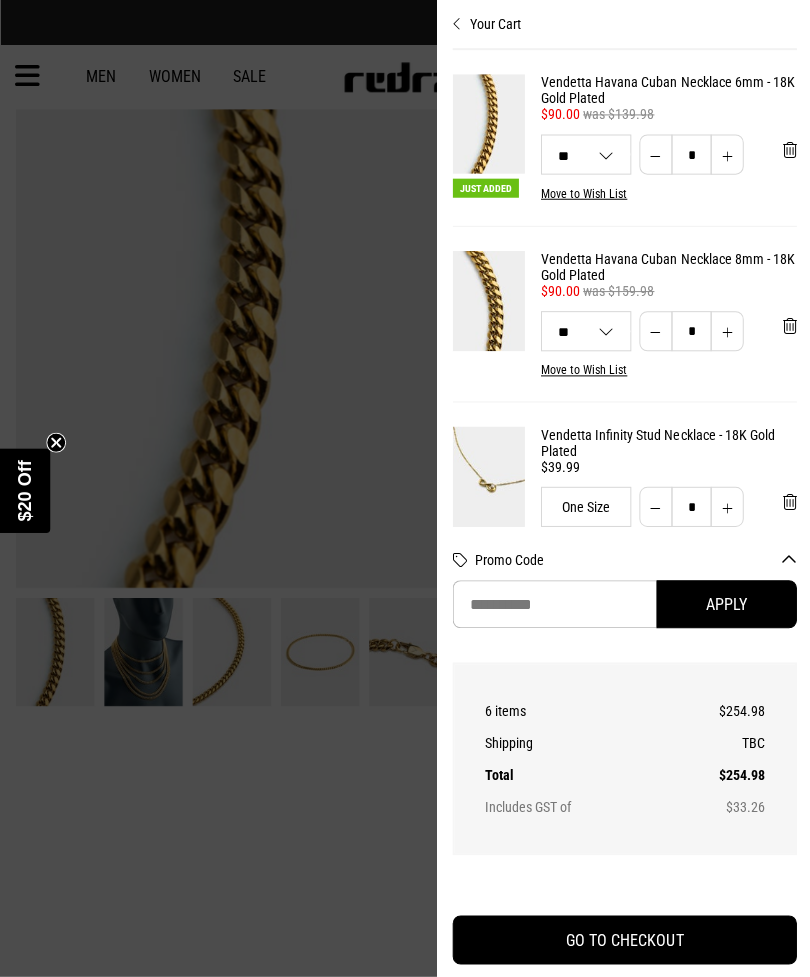 scroll, scrollTop: 0, scrollLeft: 0, axis: both 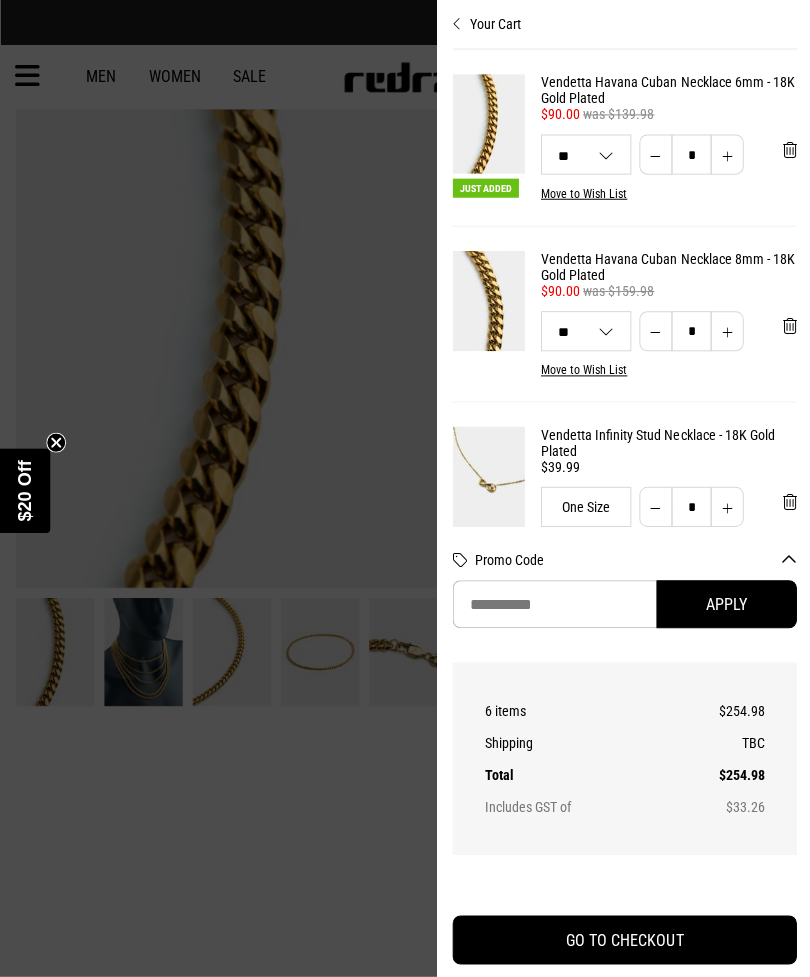 click at bounding box center [724, 330] 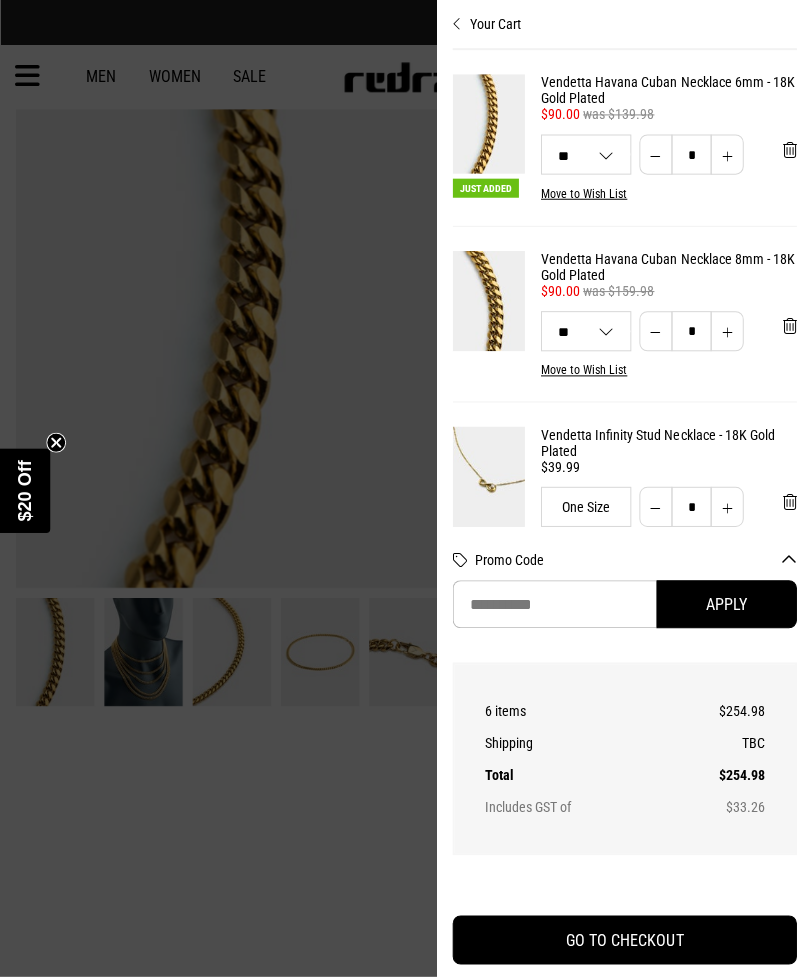 type on "*" 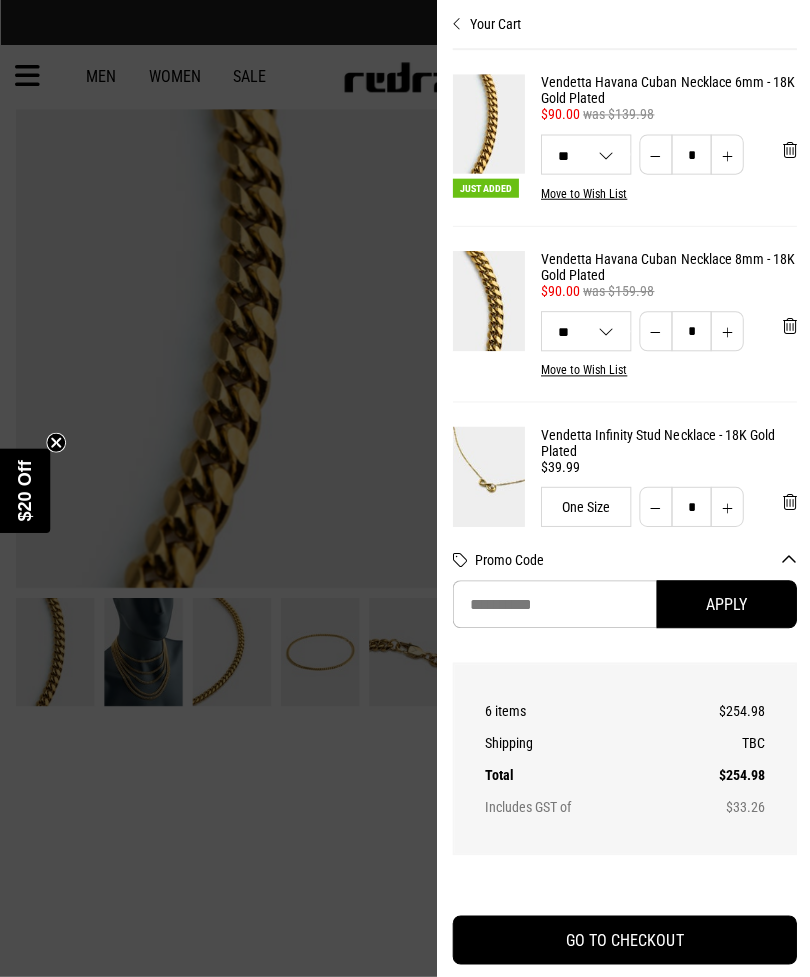 type on "*" 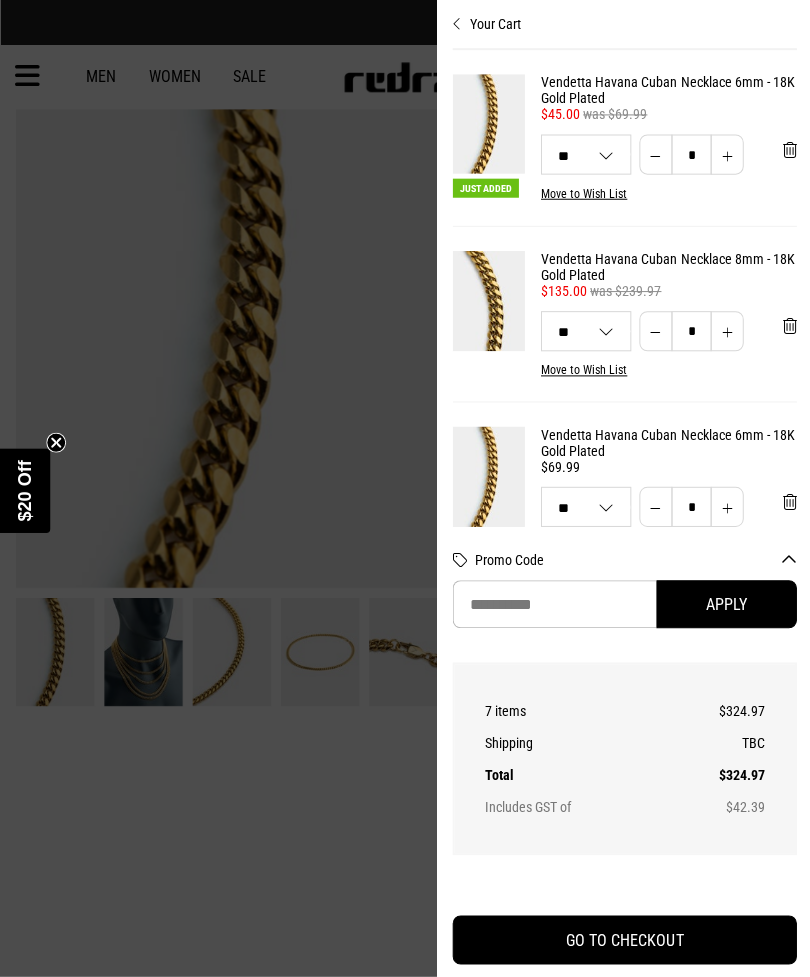 click at bounding box center [405, 488] 